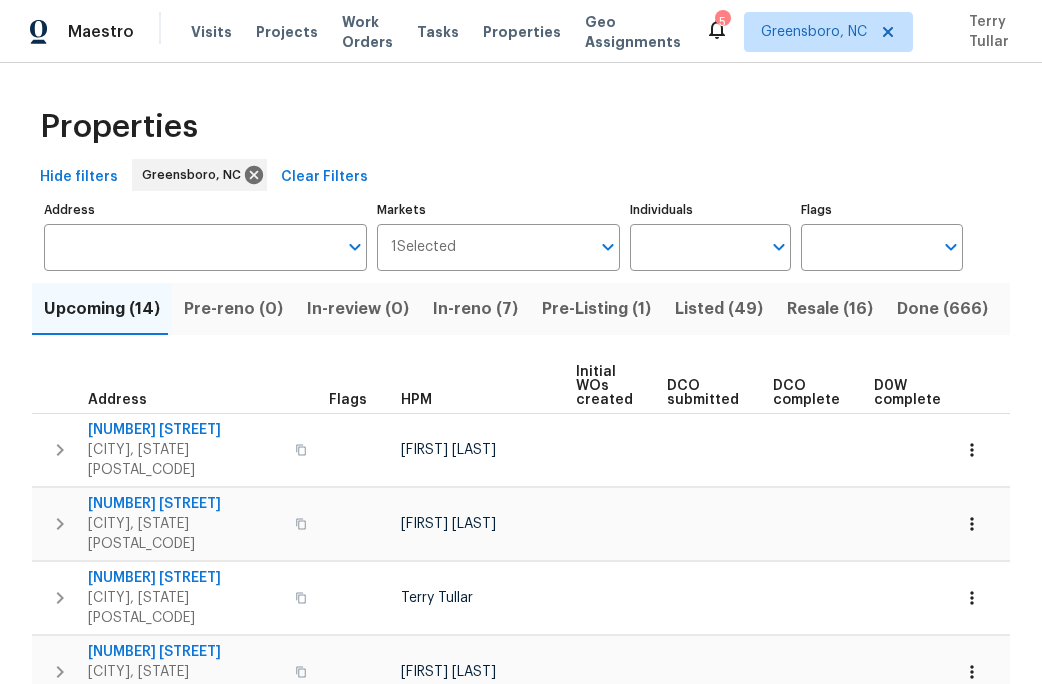 scroll, scrollTop: 0, scrollLeft: 0, axis: both 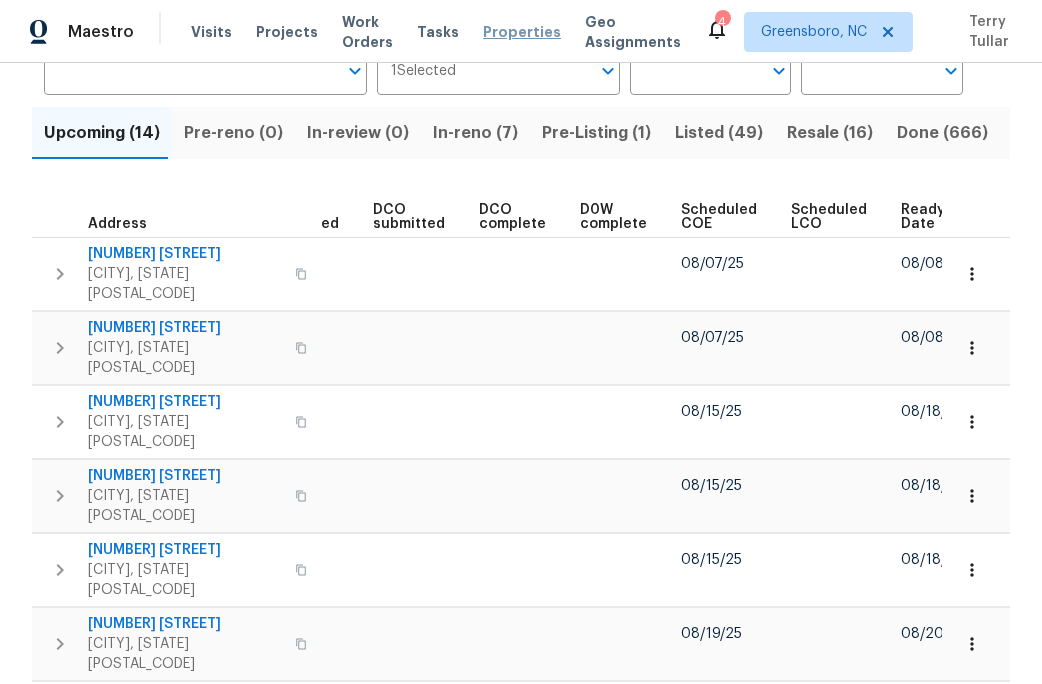click on "Properties" at bounding box center (522, 32) 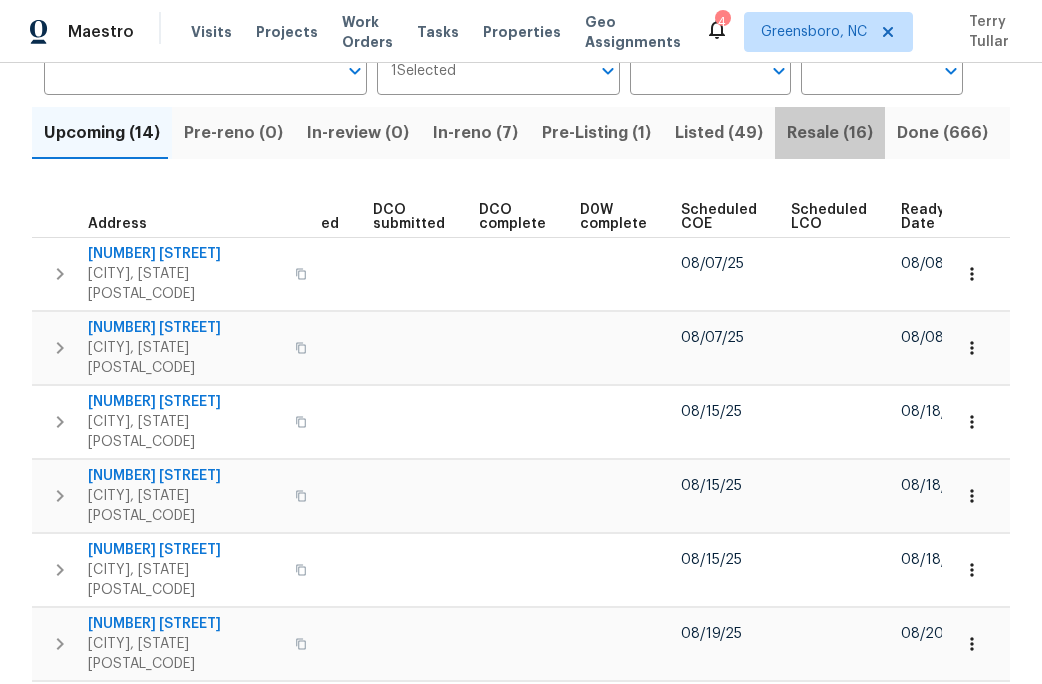 click on "Resale (16)" at bounding box center (830, 133) 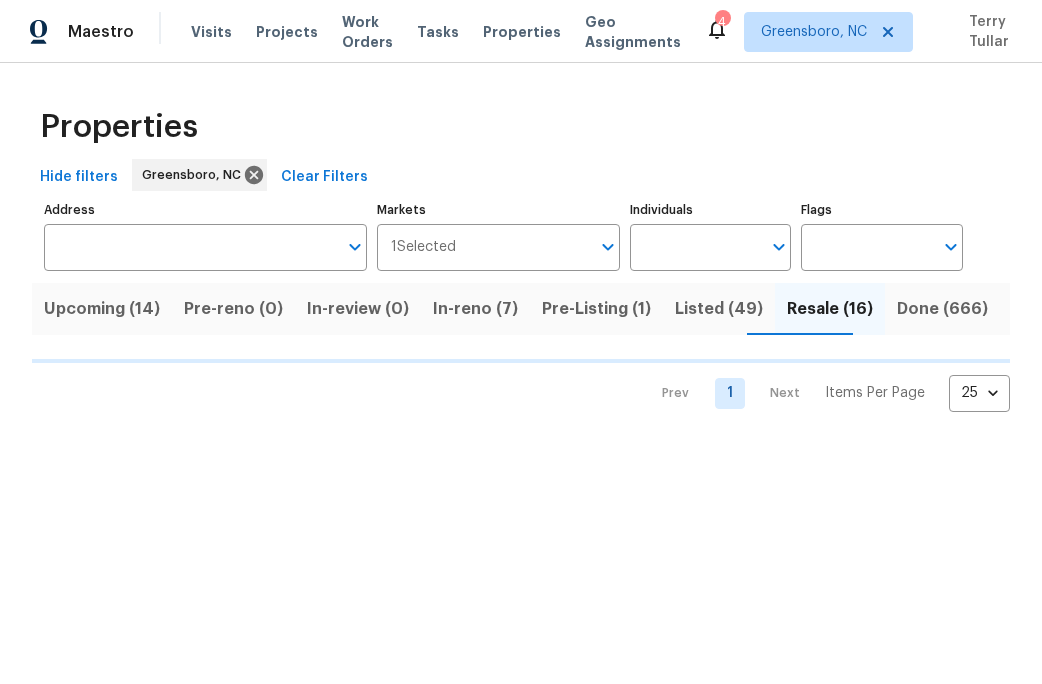 scroll, scrollTop: 0, scrollLeft: 0, axis: both 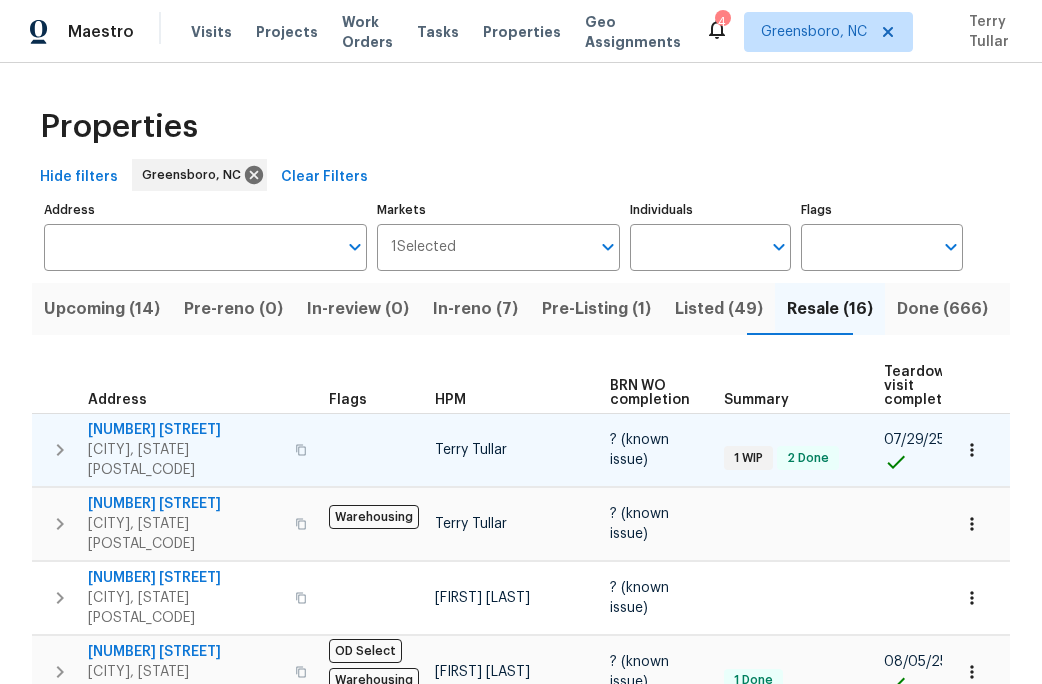 click on "[NUMBER] [STREET]" at bounding box center [185, 430] 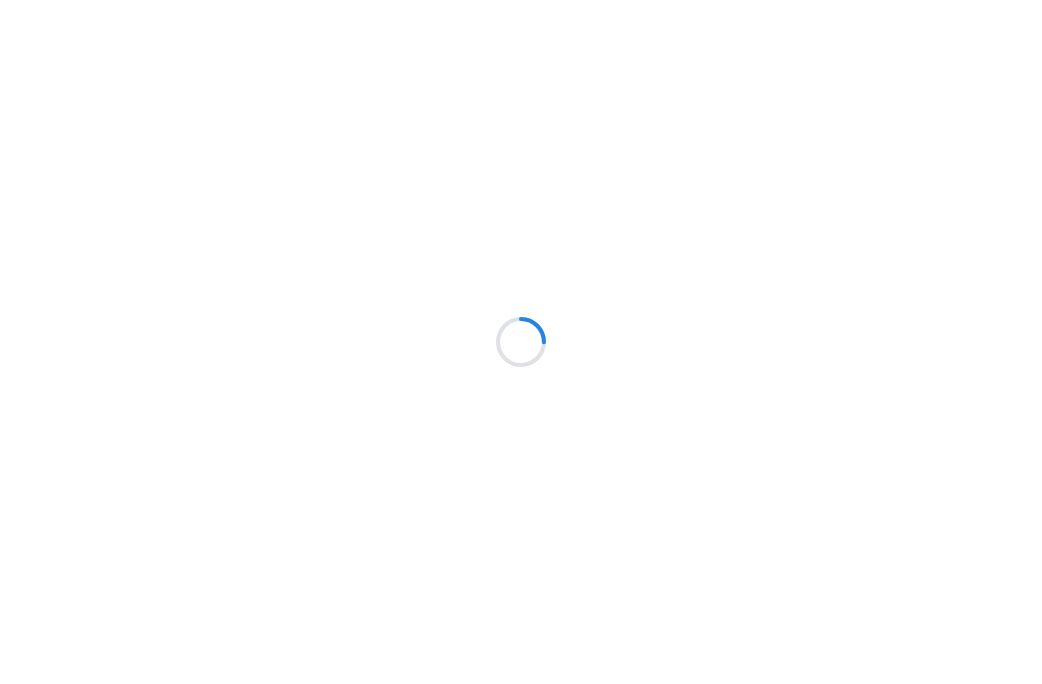 scroll, scrollTop: 0, scrollLeft: 0, axis: both 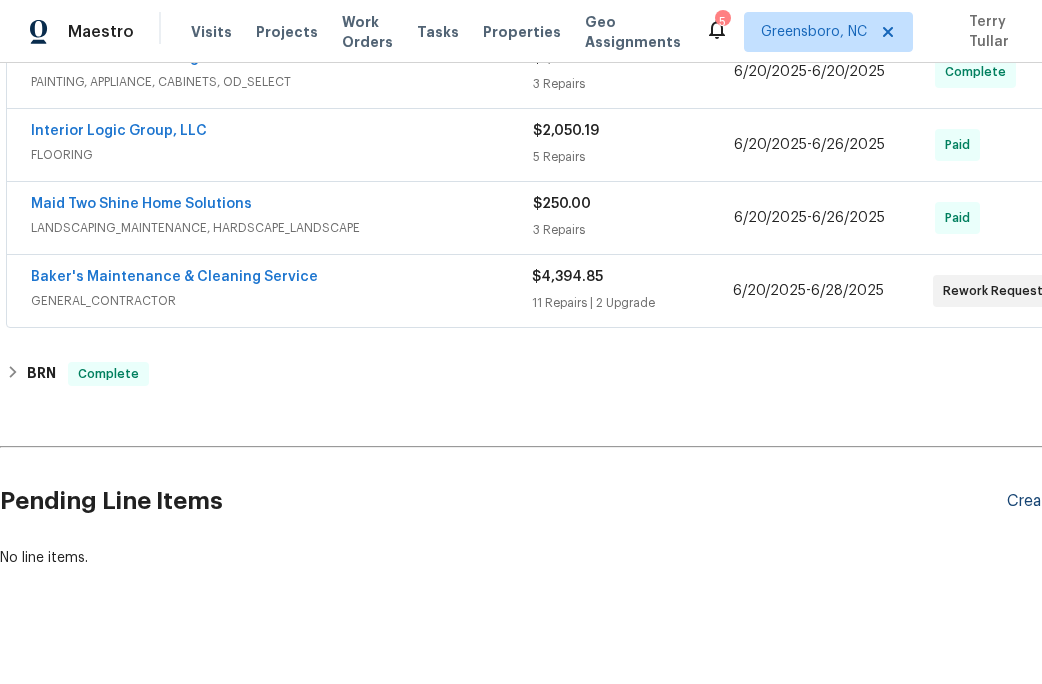 click on "Create Line Item" at bounding box center (1068, 501) 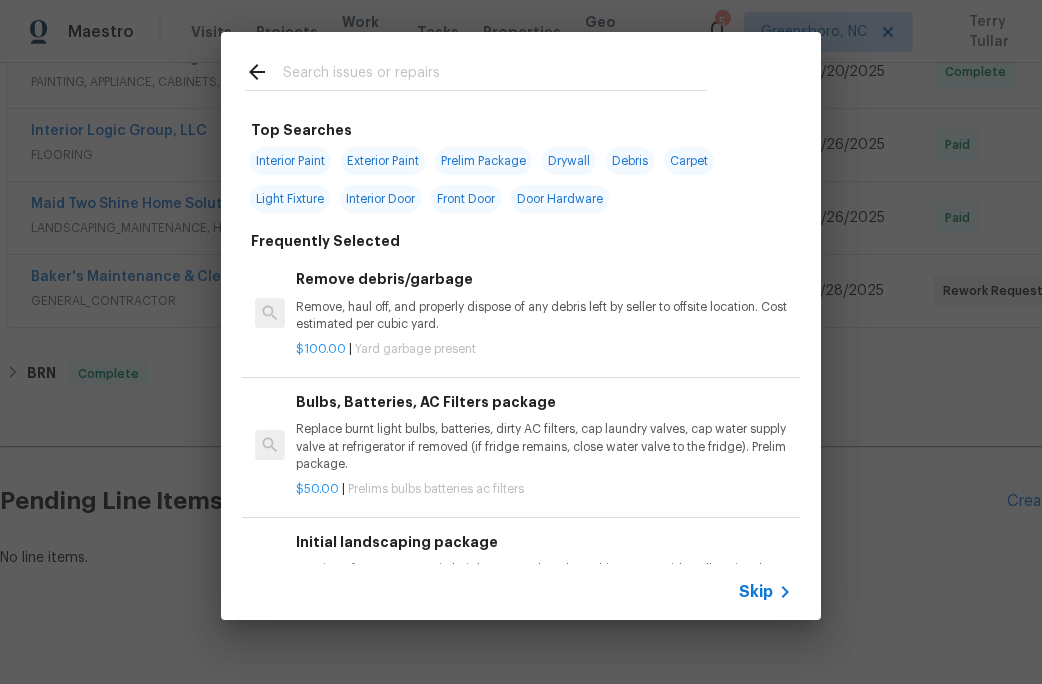 click at bounding box center [495, 75] 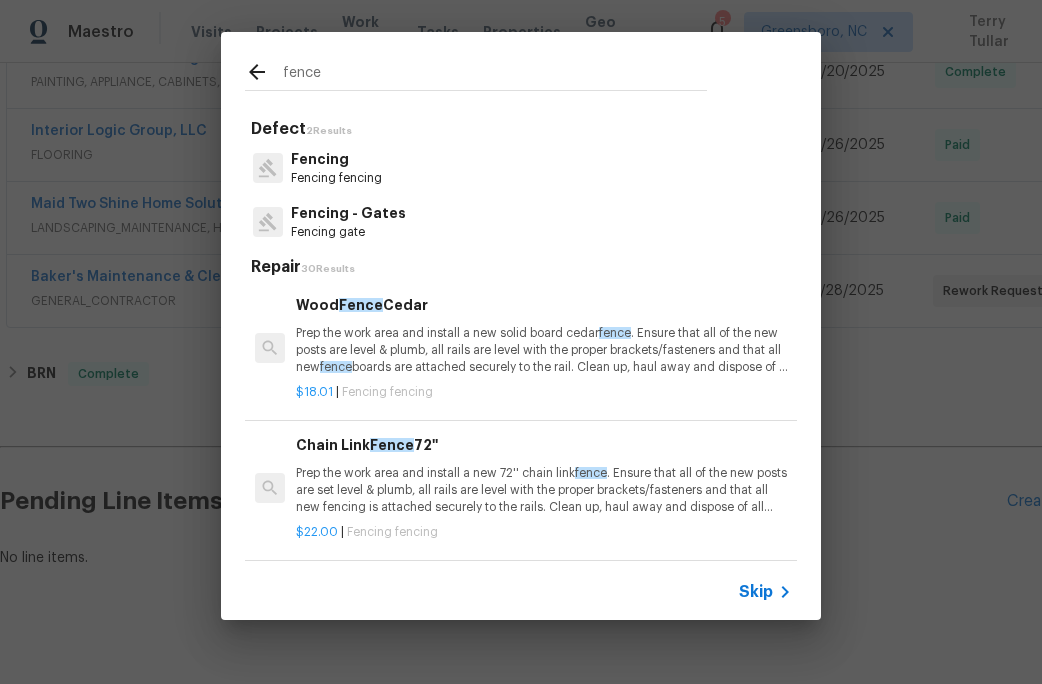 type on "fence" 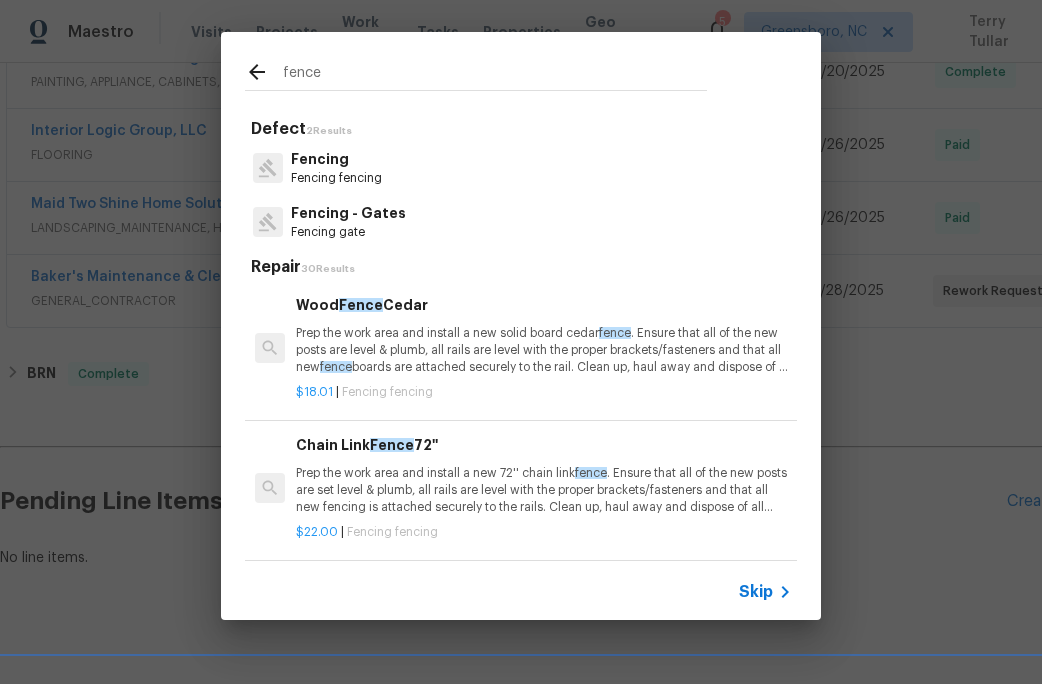 click on "Fencing gate" at bounding box center [348, 232] 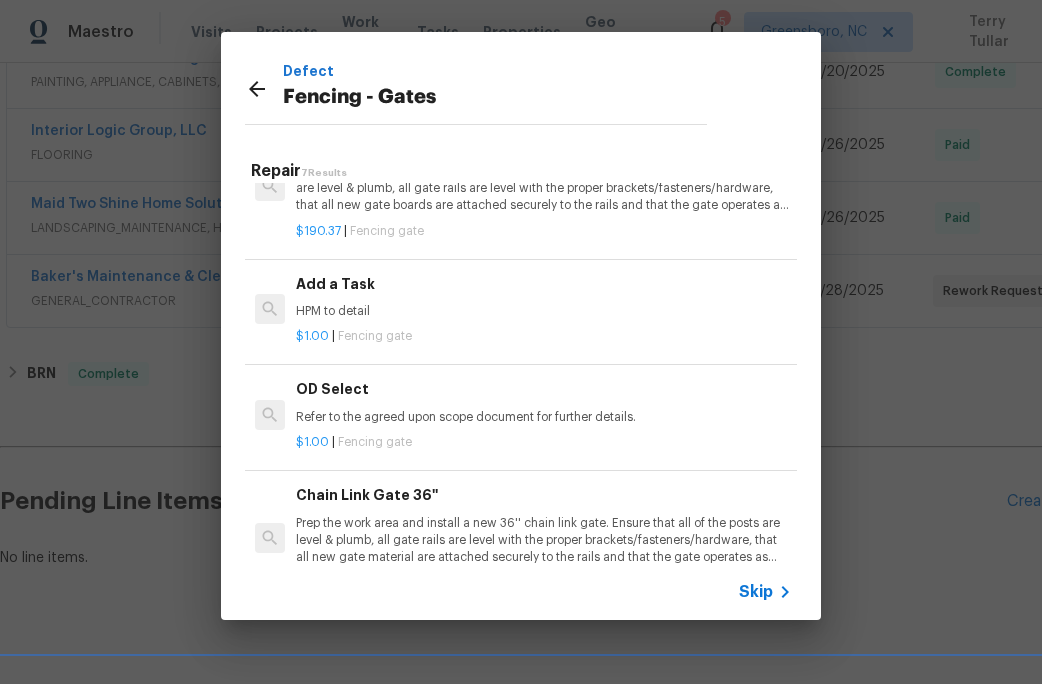 scroll, scrollTop: 78, scrollLeft: 0, axis: vertical 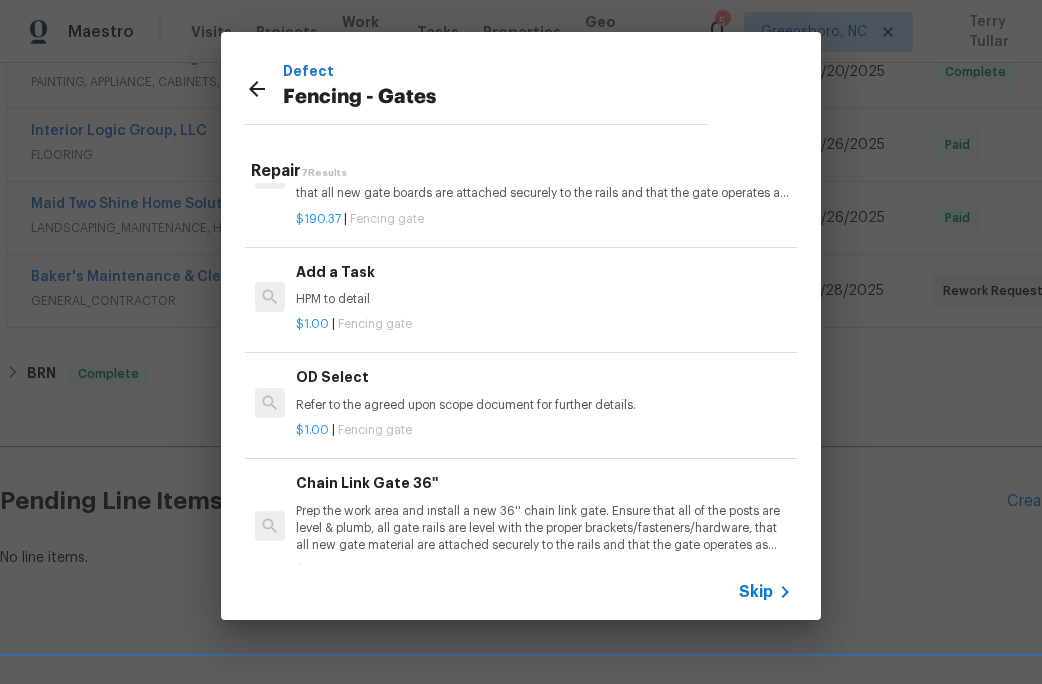 click on "HPM to detail" at bounding box center [544, 299] 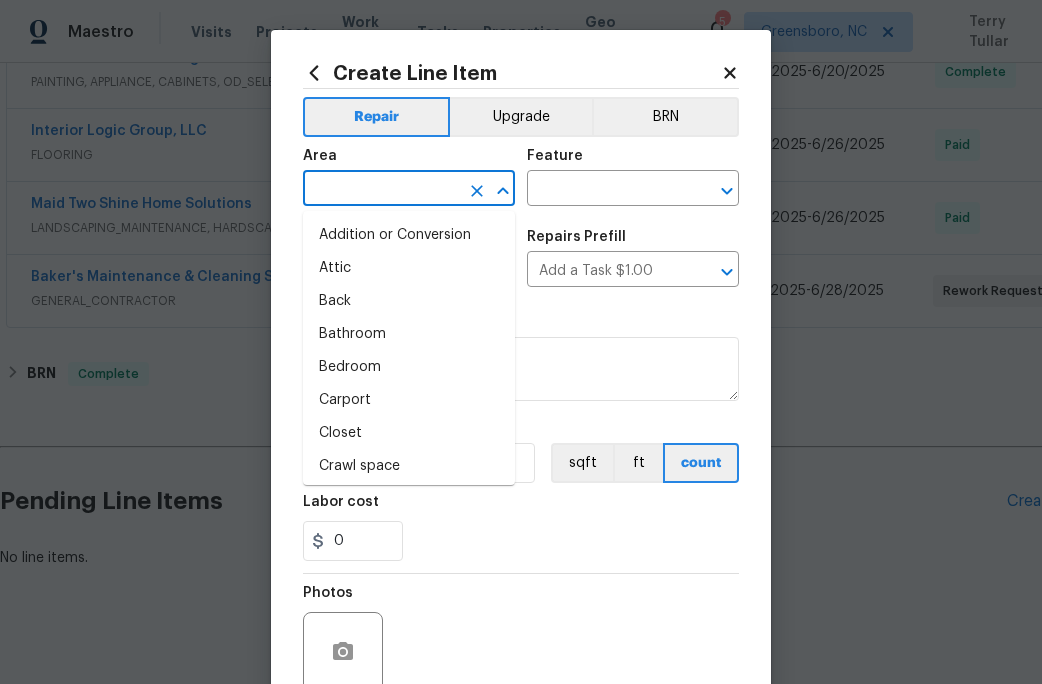 click at bounding box center (381, 190) 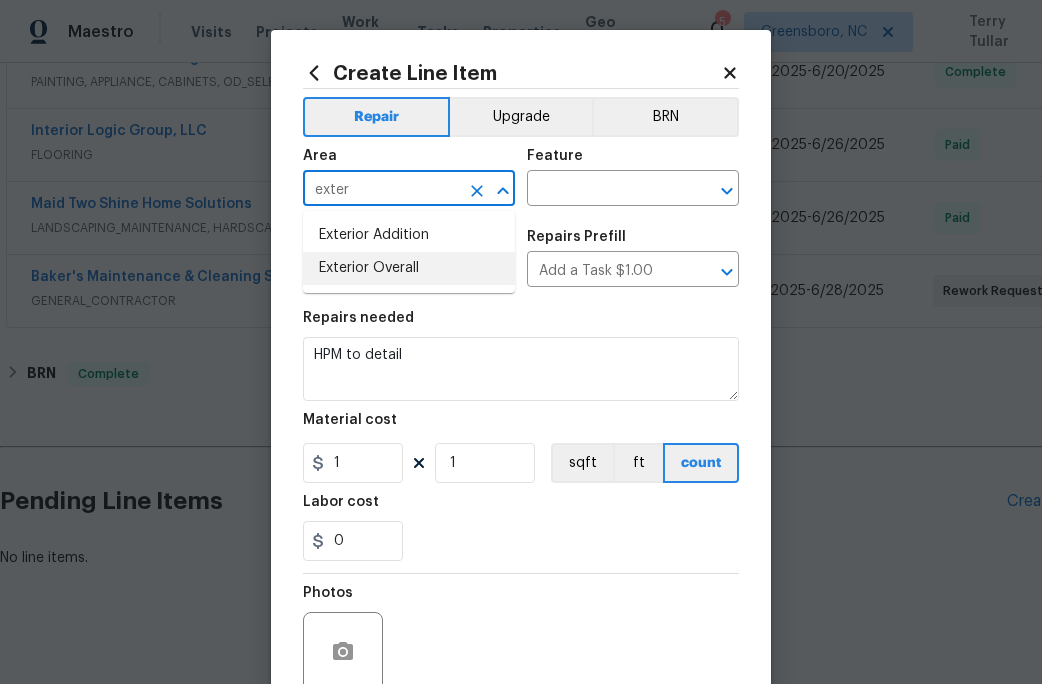 click on "Exterior Overall" at bounding box center (409, 268) 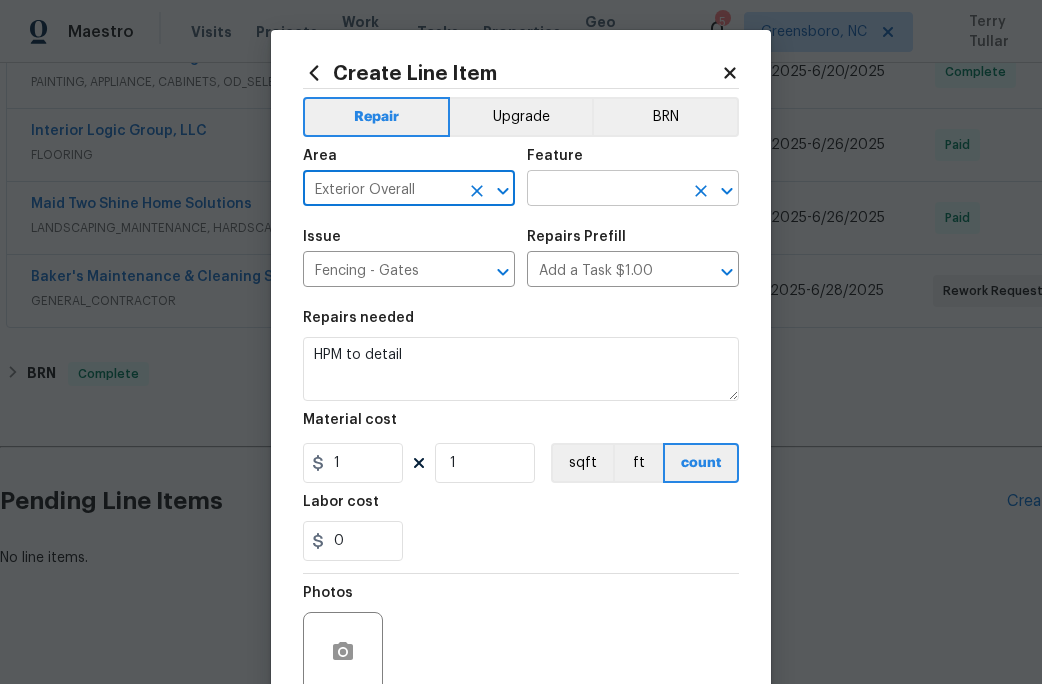type on "Exterior Overall" 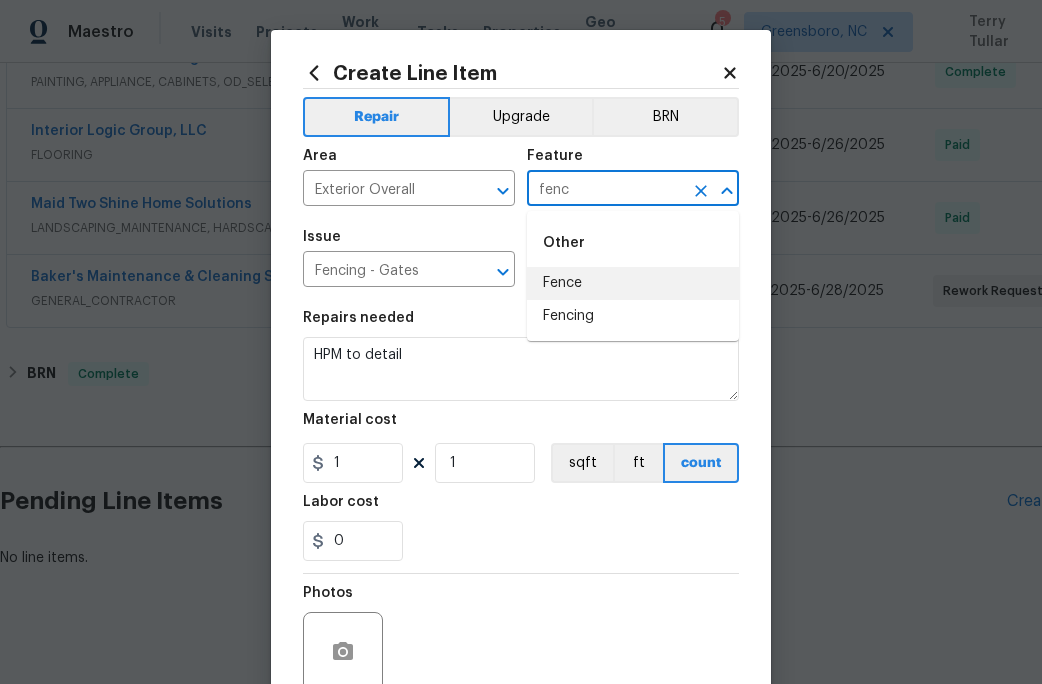 click on "Fence" at bounding box center [633, 283] 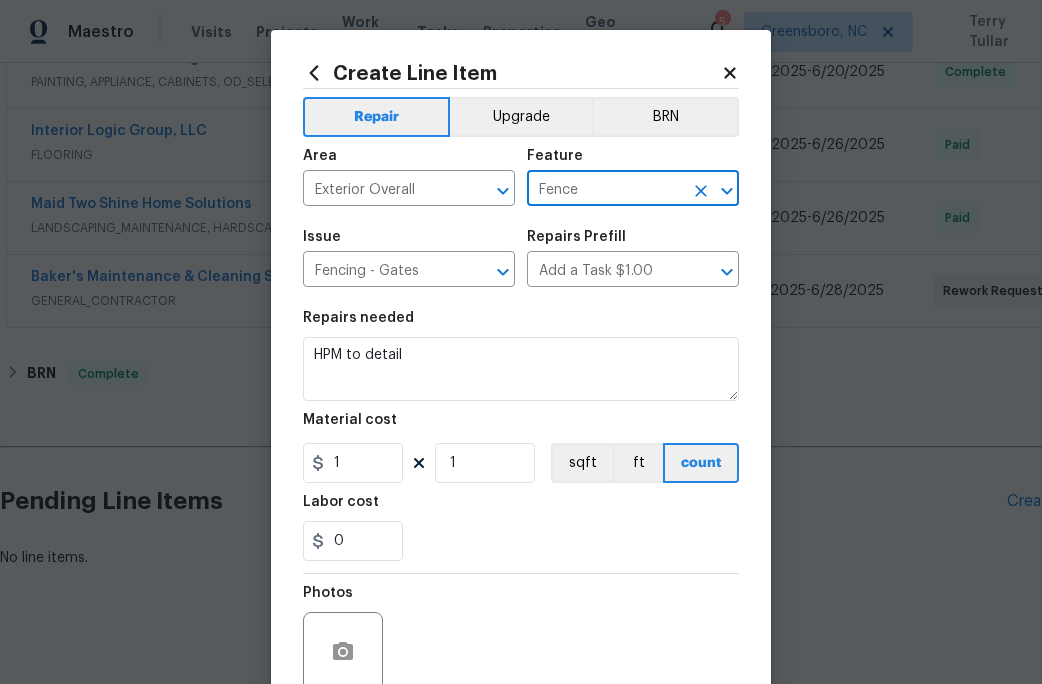 type on "Fence" 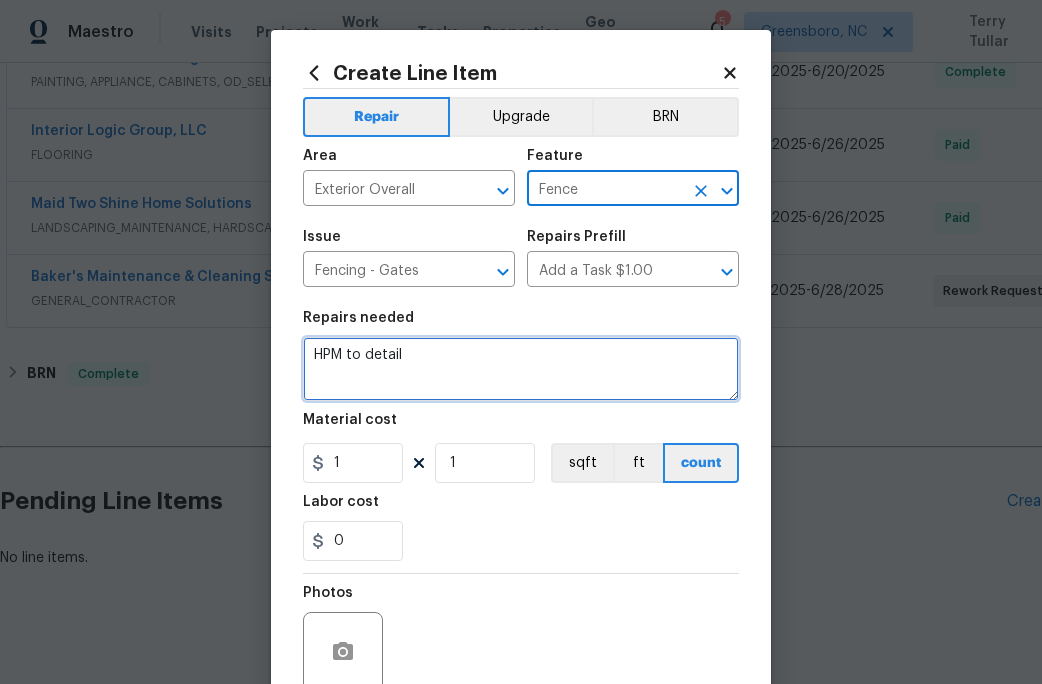 click on "HPM to detail" at bounding box center (521, 369) 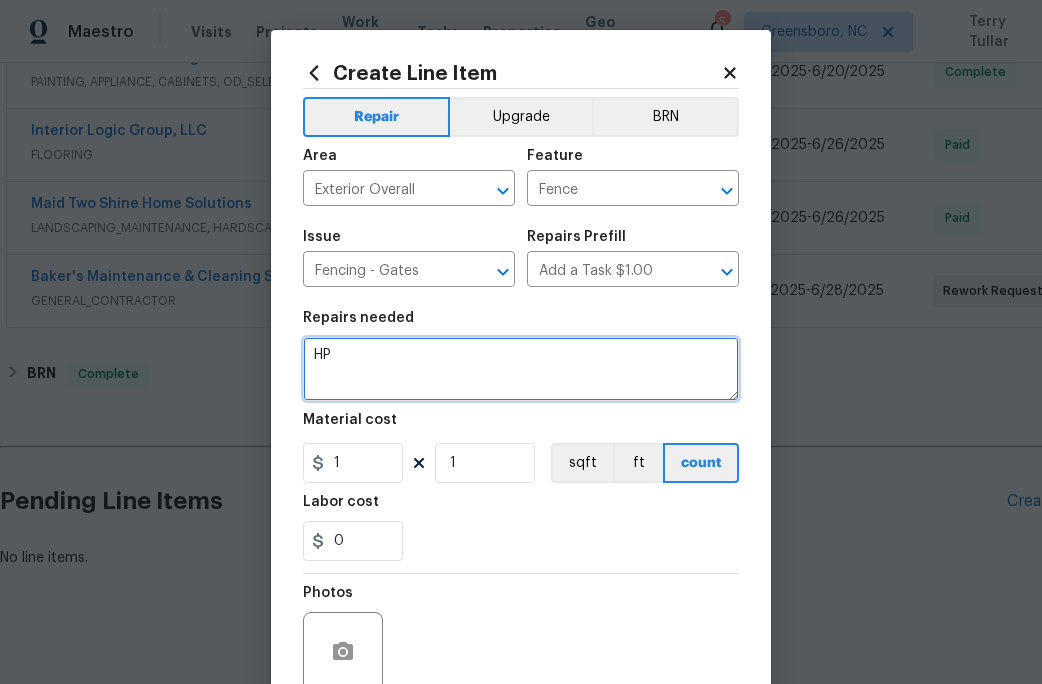type on "H" 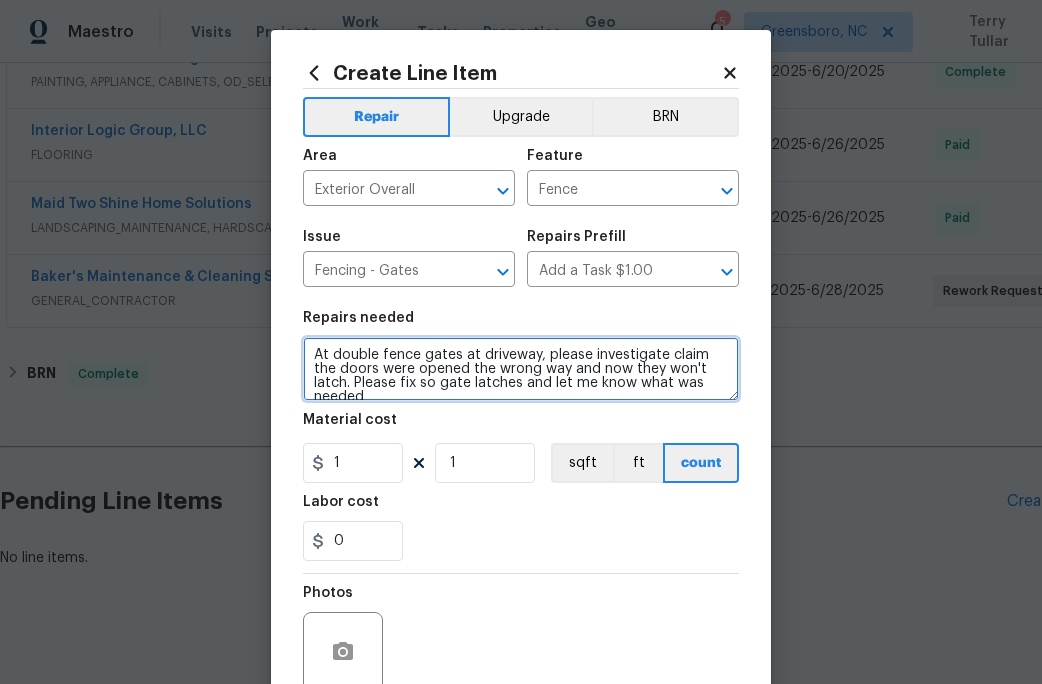 type on "At double fence gates at driveway, please investigate claim the doors were opened the wrong way and now they won't latch. Please fix so gate latches and let me know what was needed" 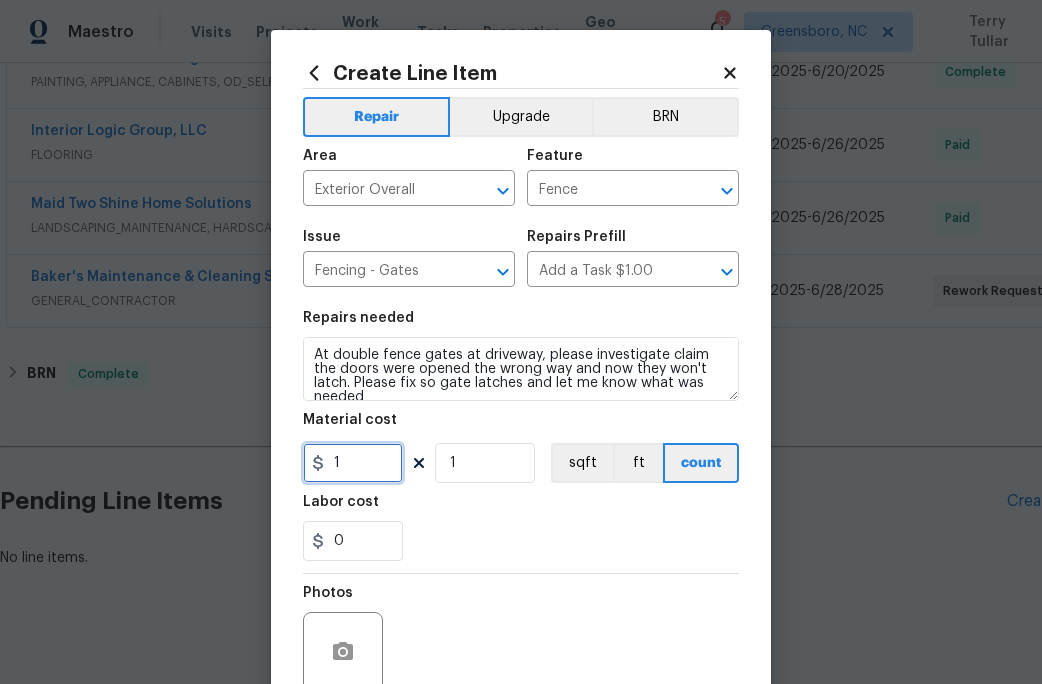 click on "1" at bounding box center (353, 463) 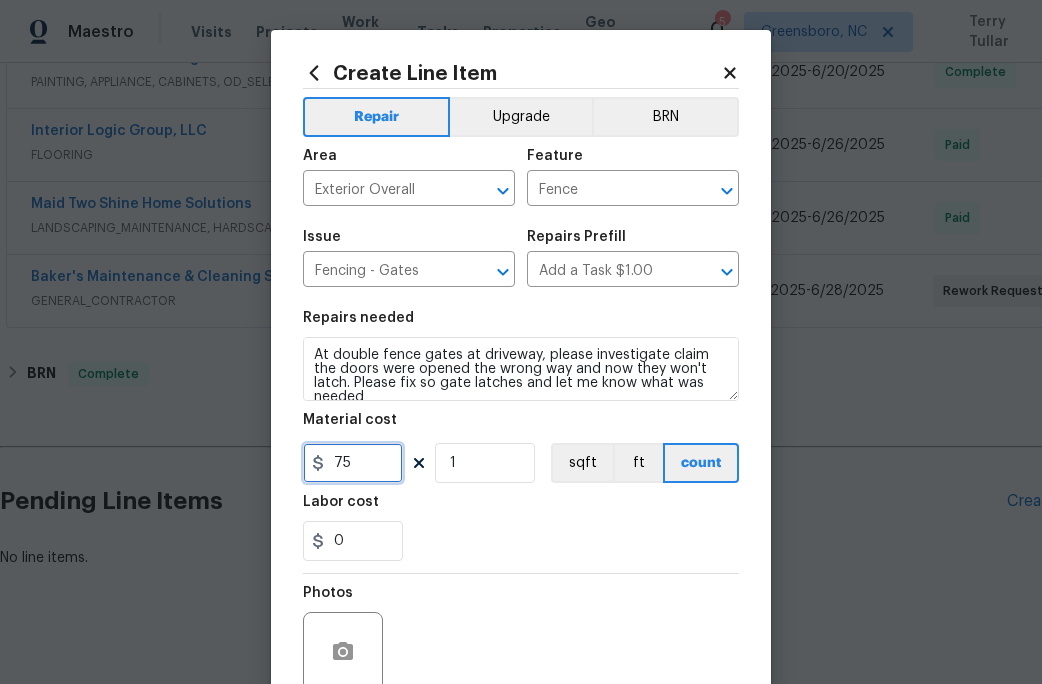 type on "75" 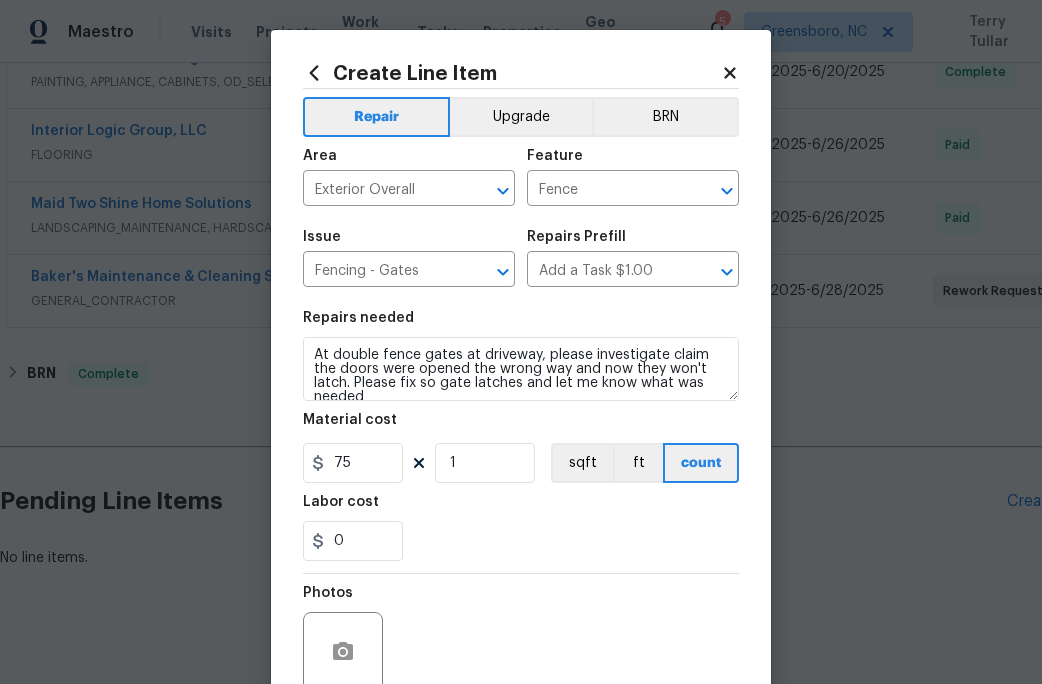 click on "Photos" at bounding box center [521, 639] 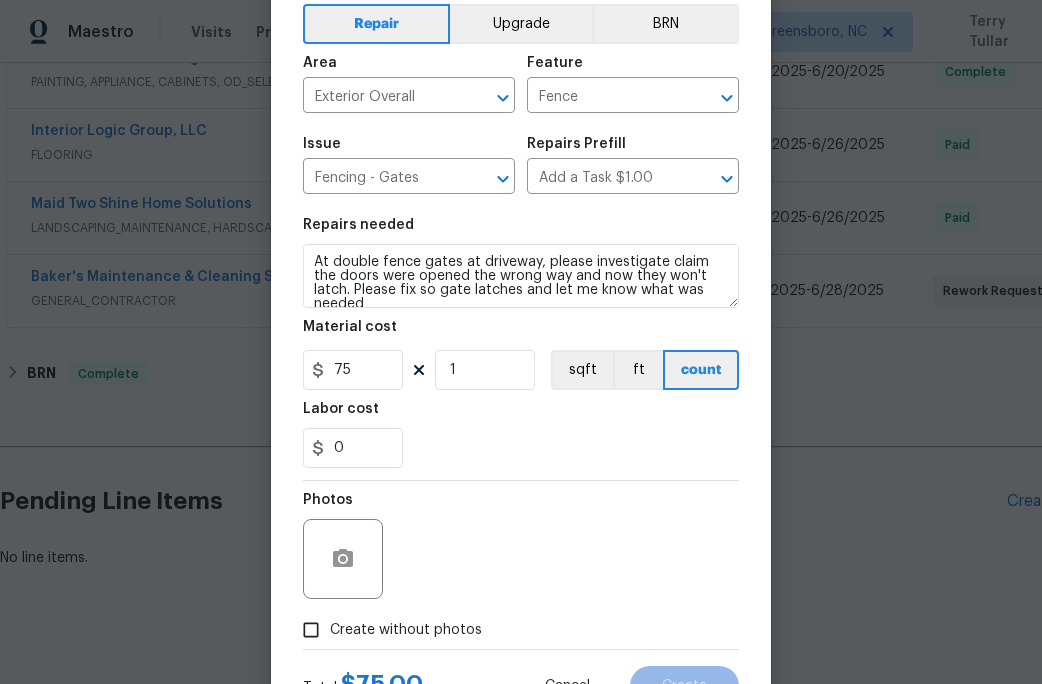 scroll, scrollTop: 151, scrollLeft: 0, axis: vertical 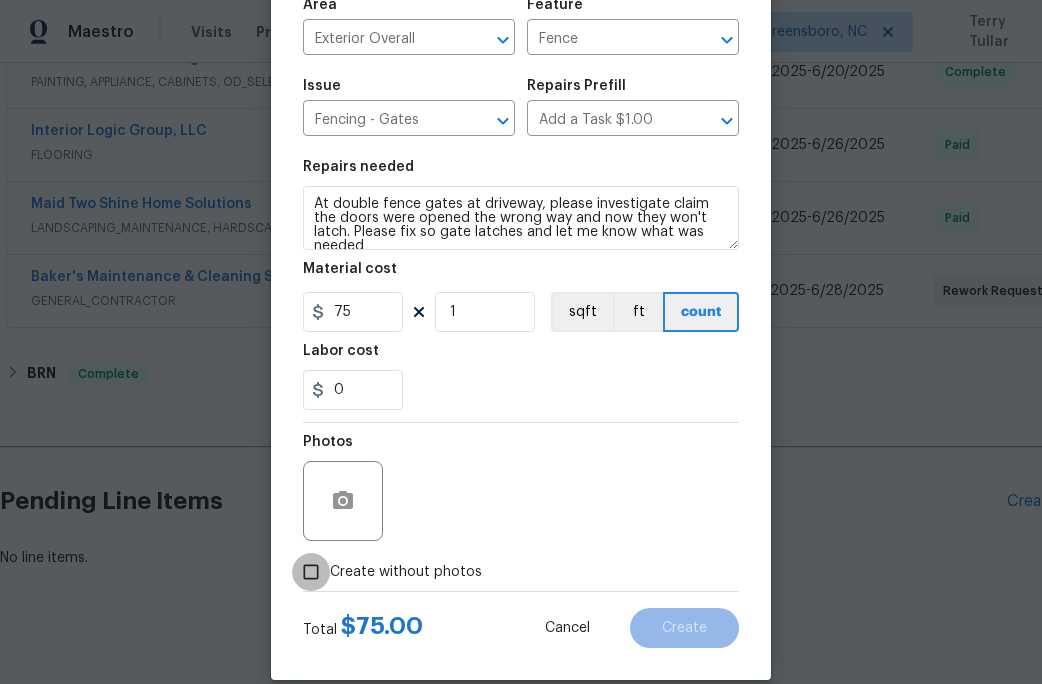 click on "Create without photos" at bounding box center [311, 572] 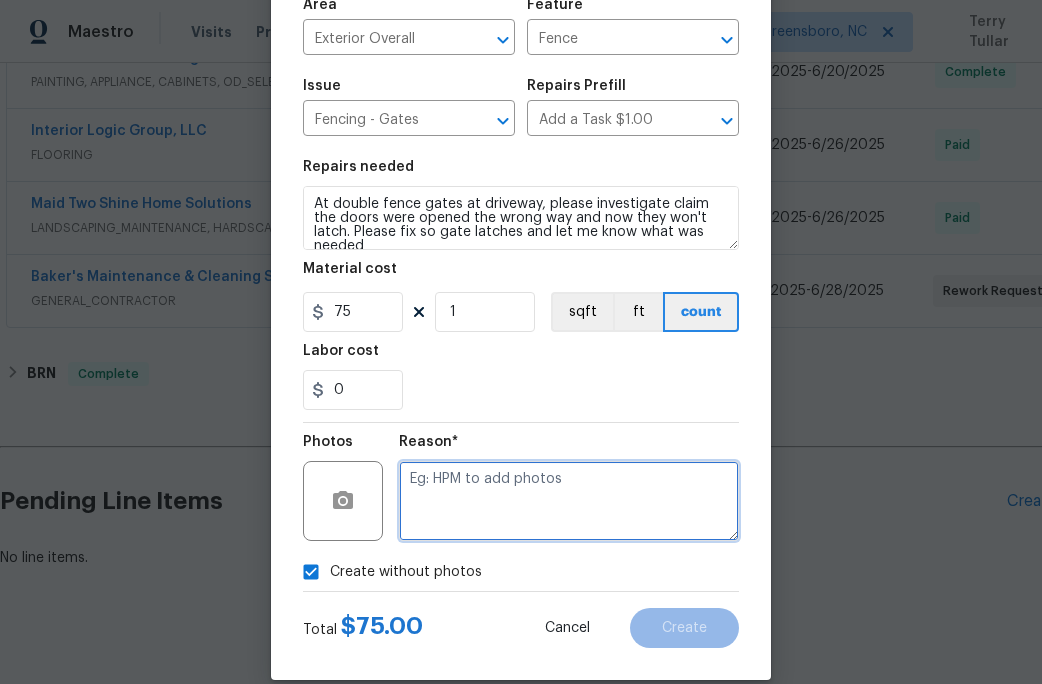 click at bounding box center (569, 501) 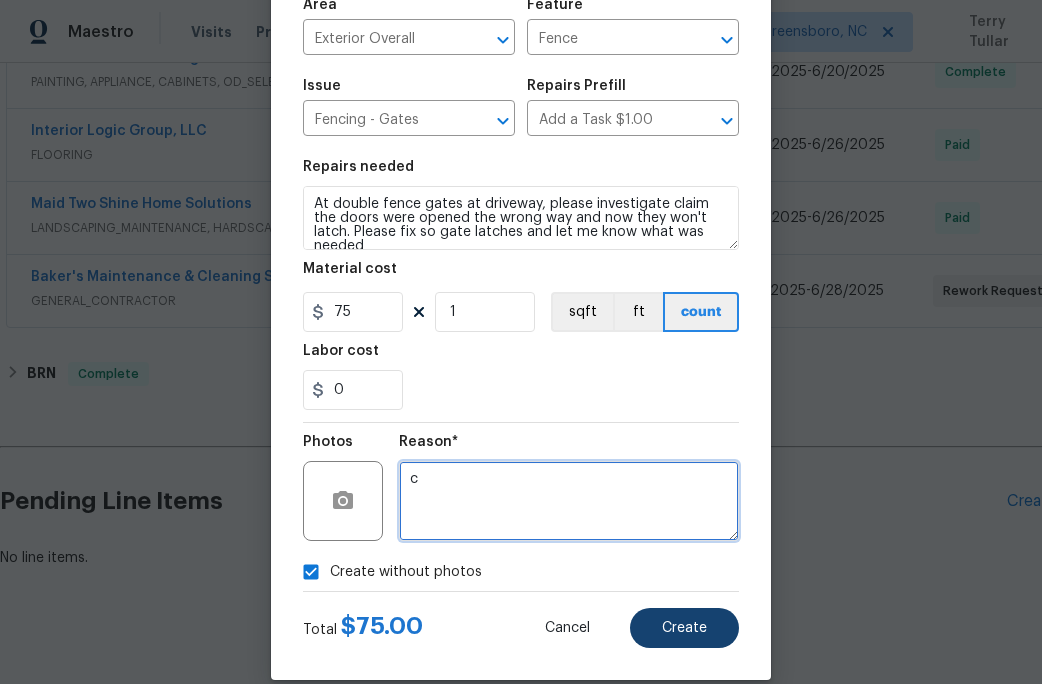 type on "c" 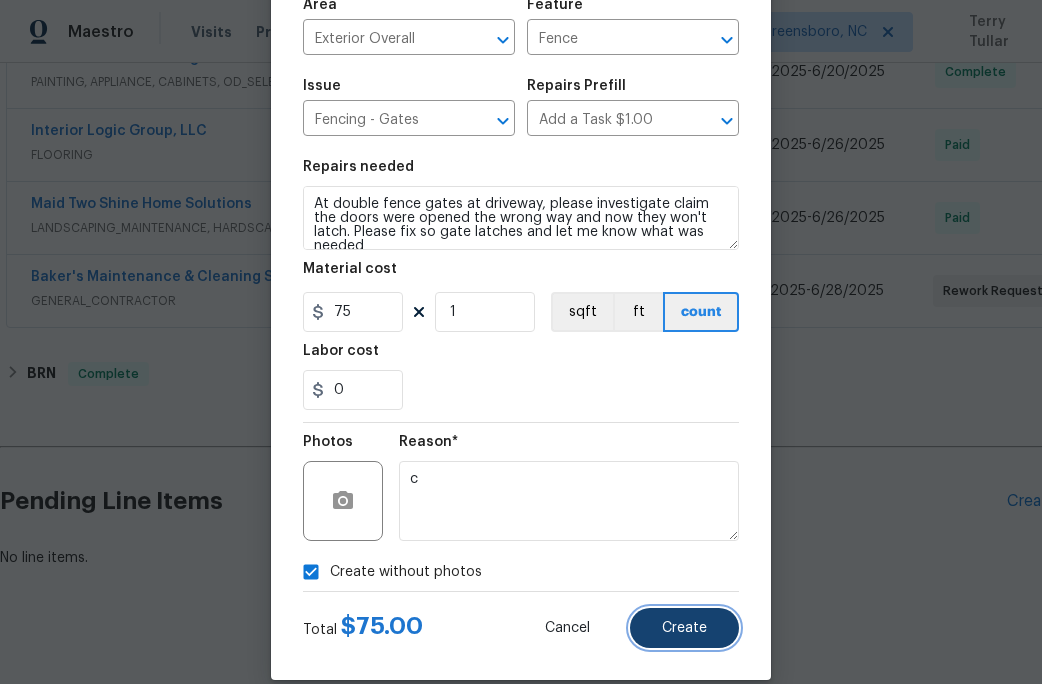 click on "Create" at bounding box center [684, 628] 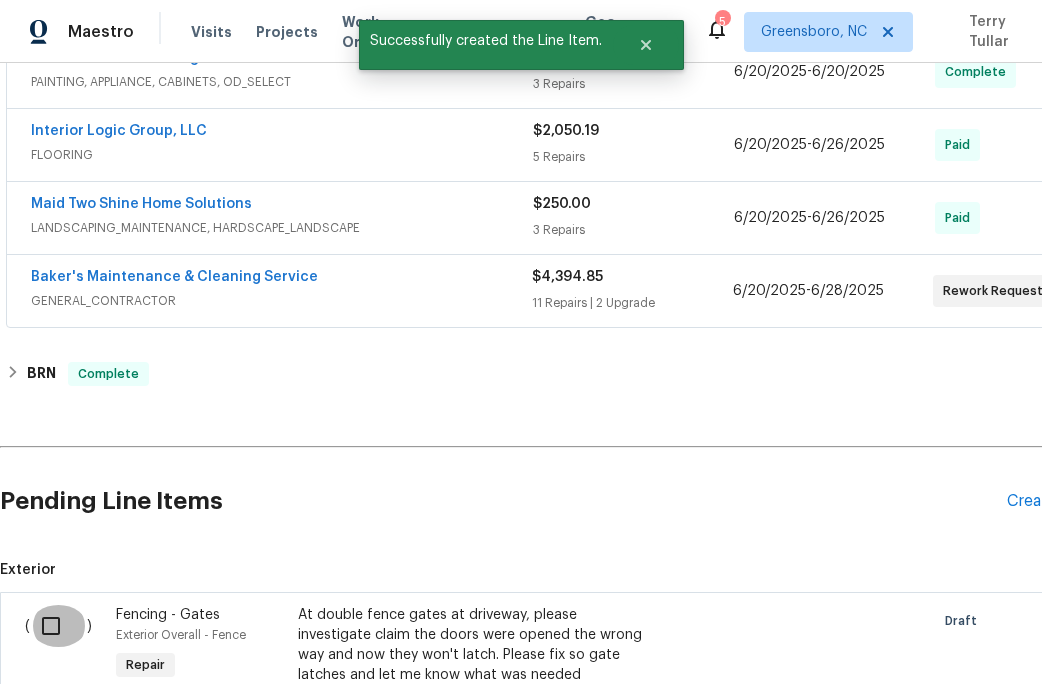 click at bounding box center (58, 626) 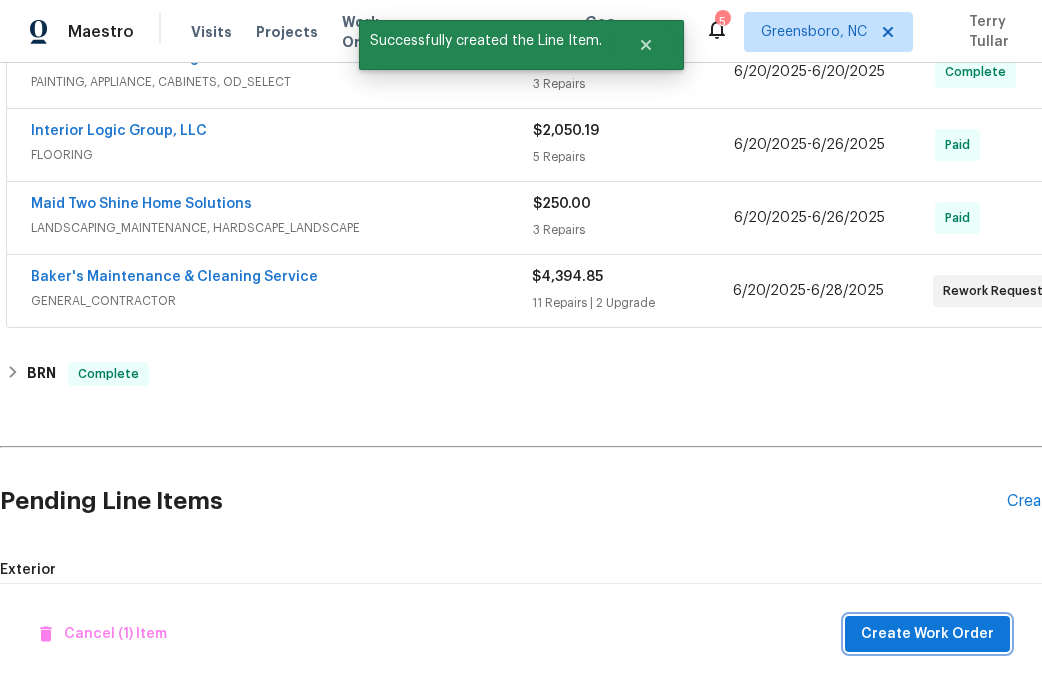 click on "Create Work Order" at bounding box center [927, 634] 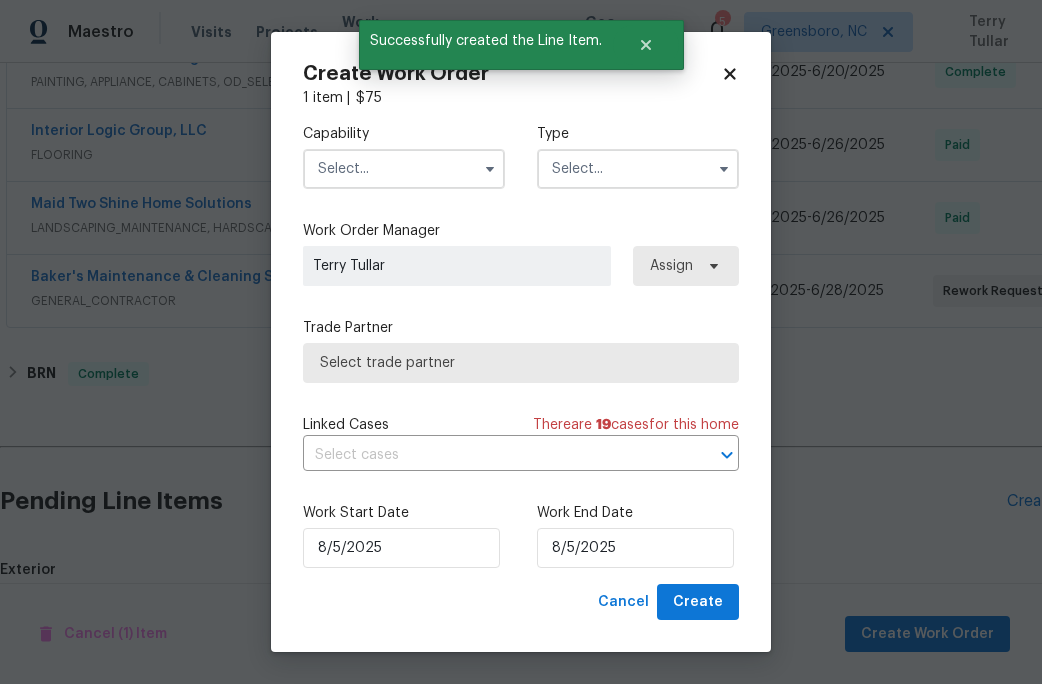 click at bounding box center (404, 169) 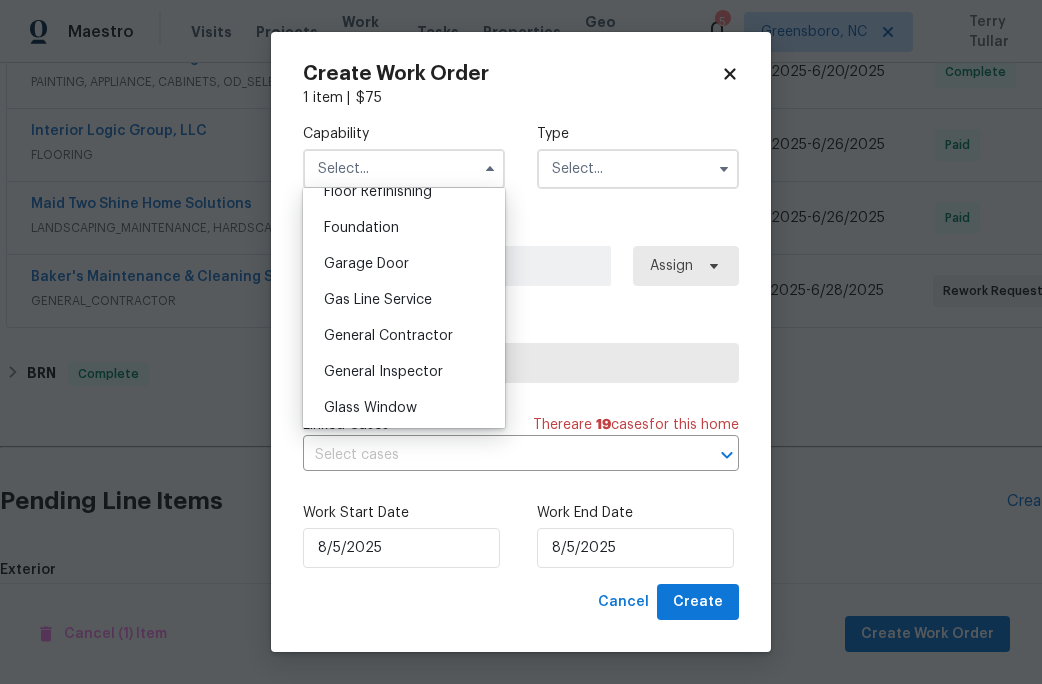 scroll, scrollTop: 832, scrollLeft: 0, axis: vertical 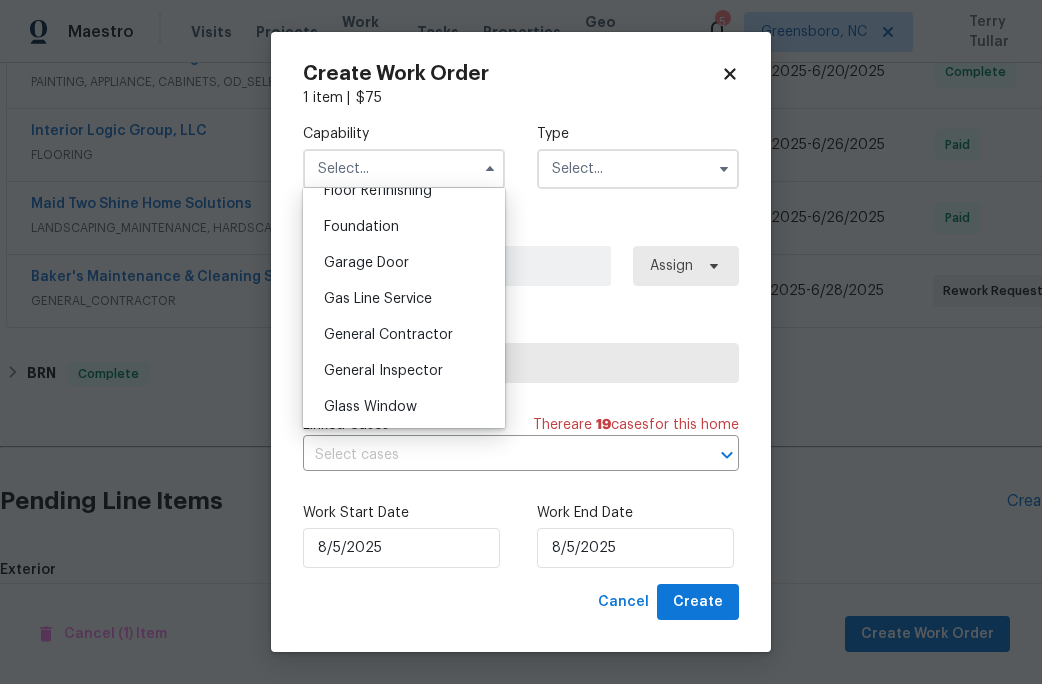 click on "General Contractor" at bounding box center (388, 335) 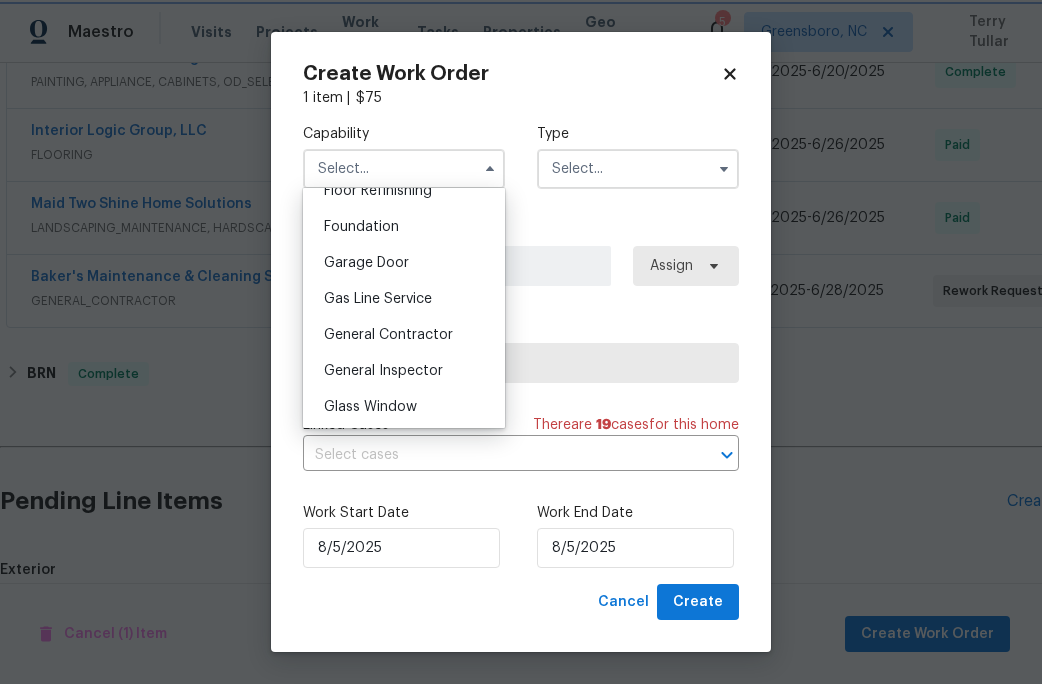 type on "General Contractor" 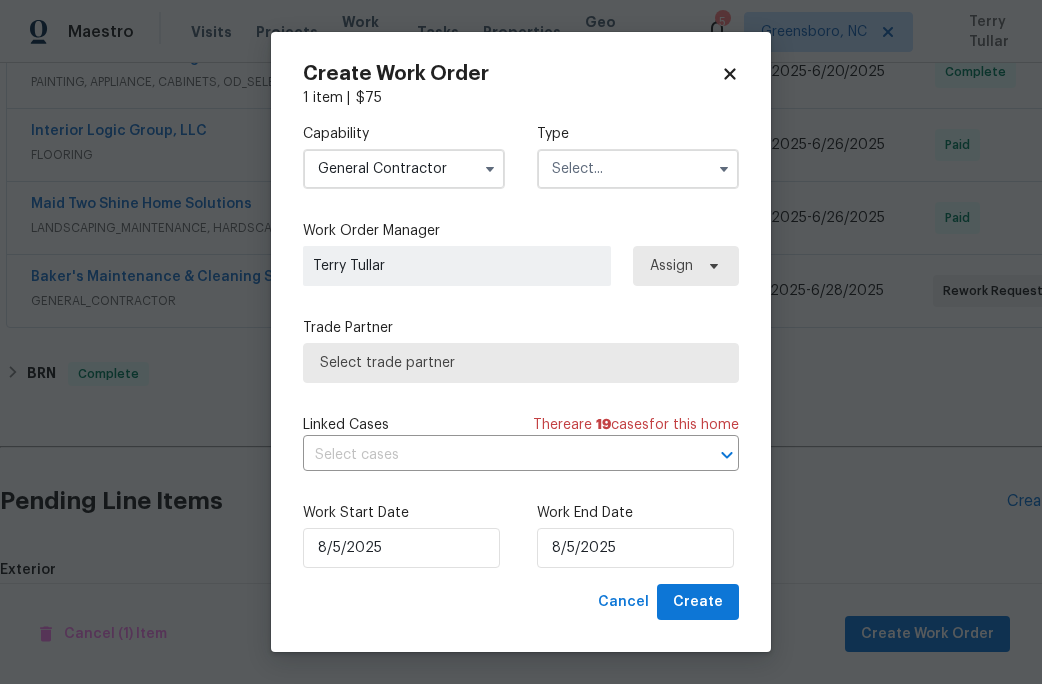 click at bounding box center [638, 169] 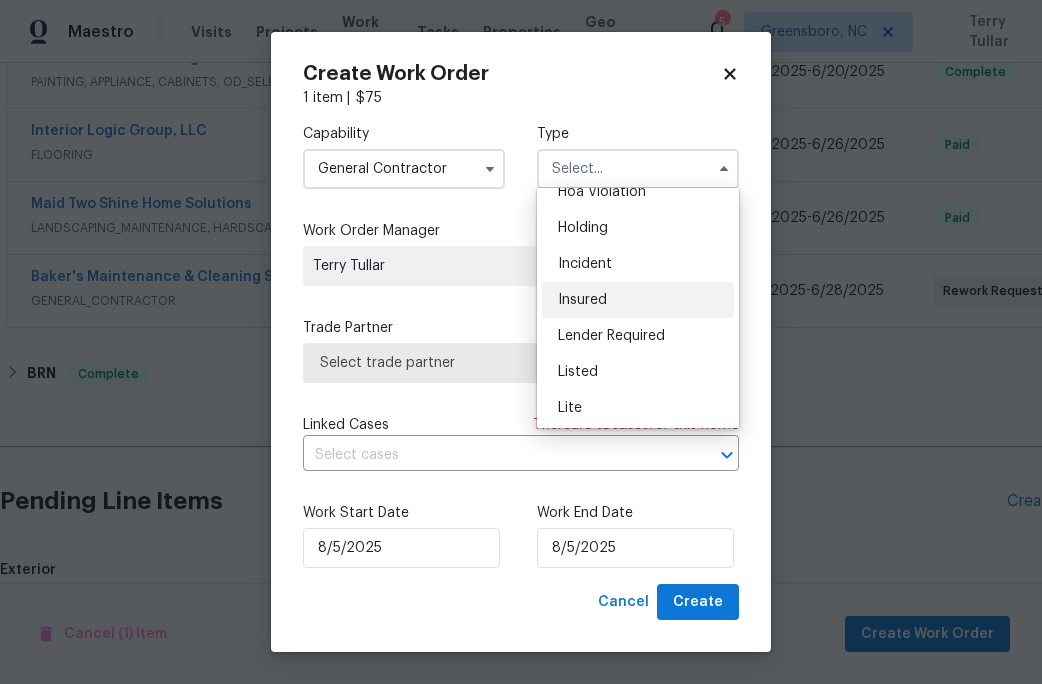 scroll, scrollTop: 62, scrollLeft: 0, axis: vertical 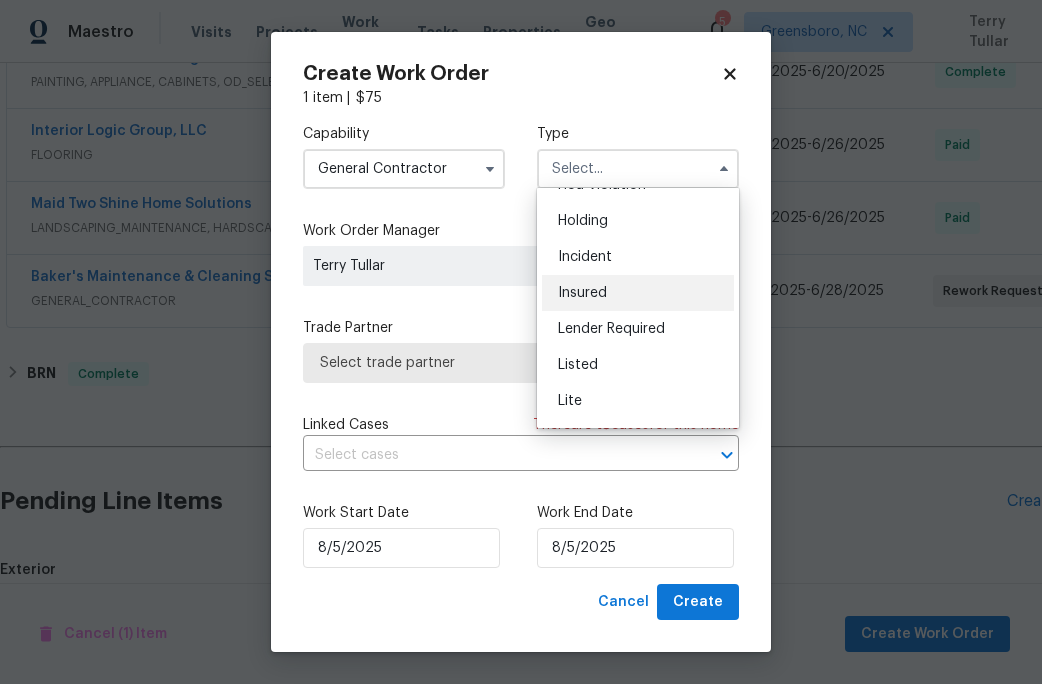 click on "Listed" at bounding box center [578, 365] 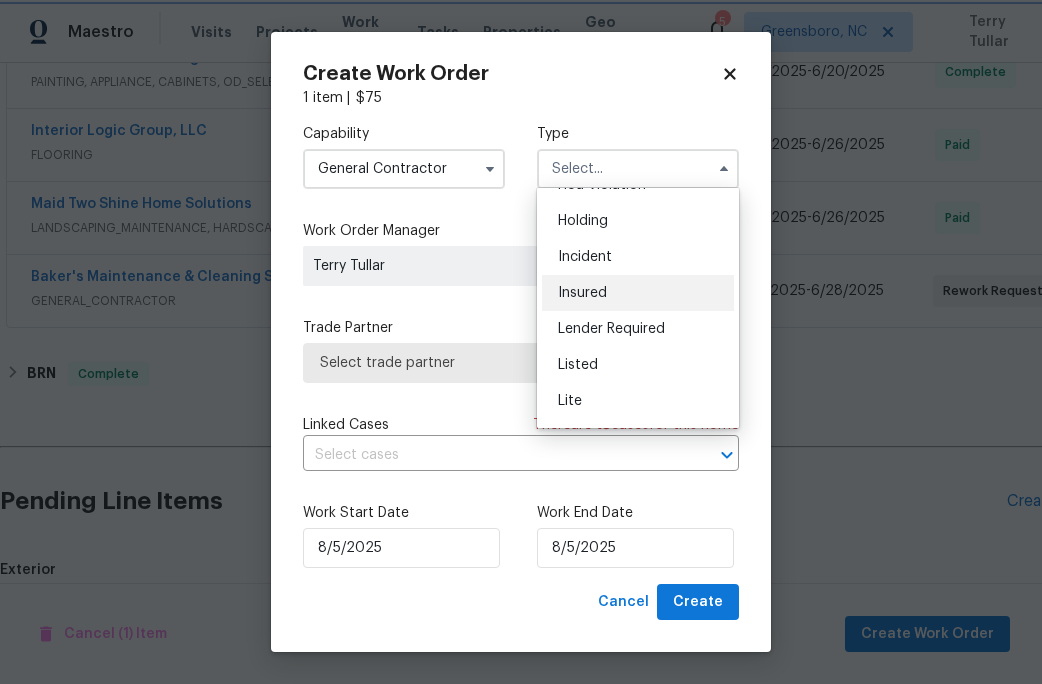 type on "Listed" 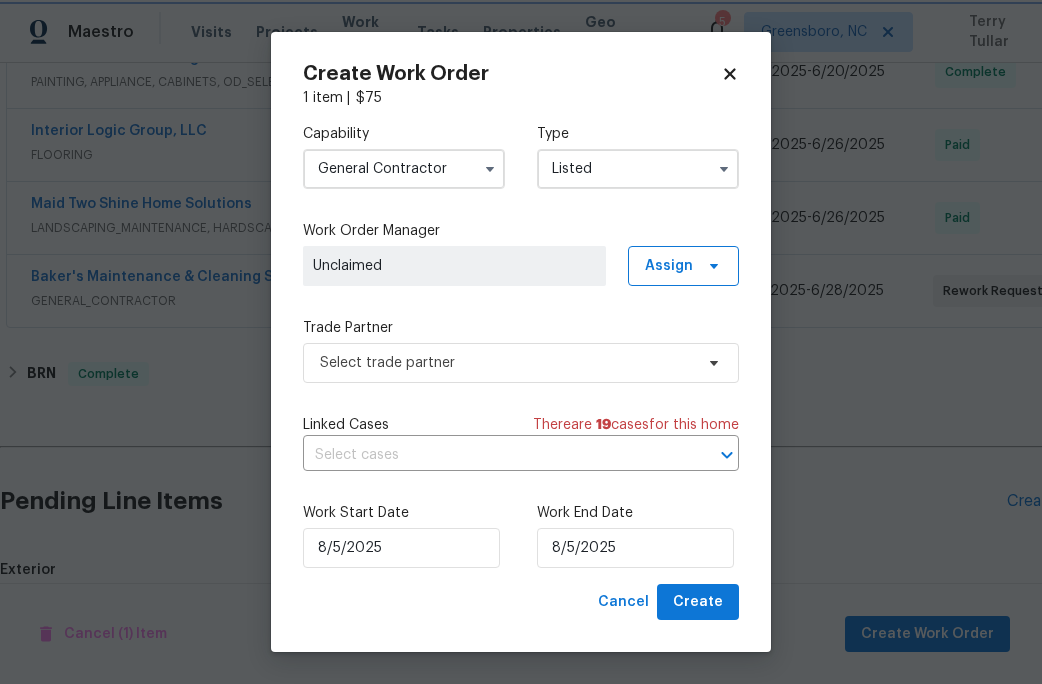 scroll, scrollTop: 0, scrollLeft: 0, axis: both 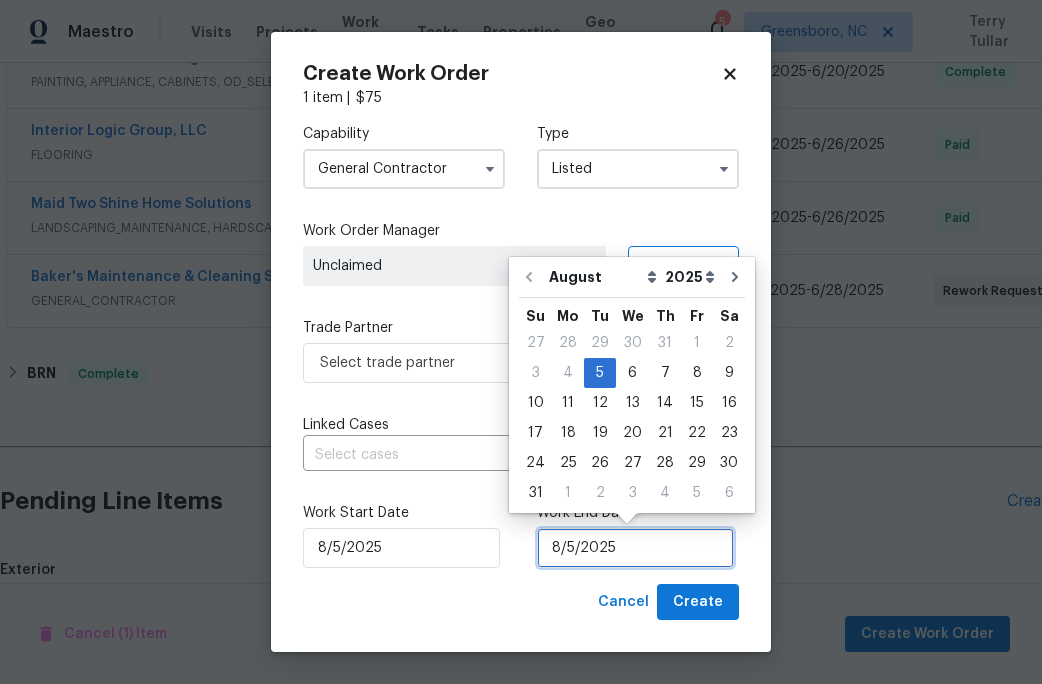 click on "8/5/2025" at bounding box center [635, 548] 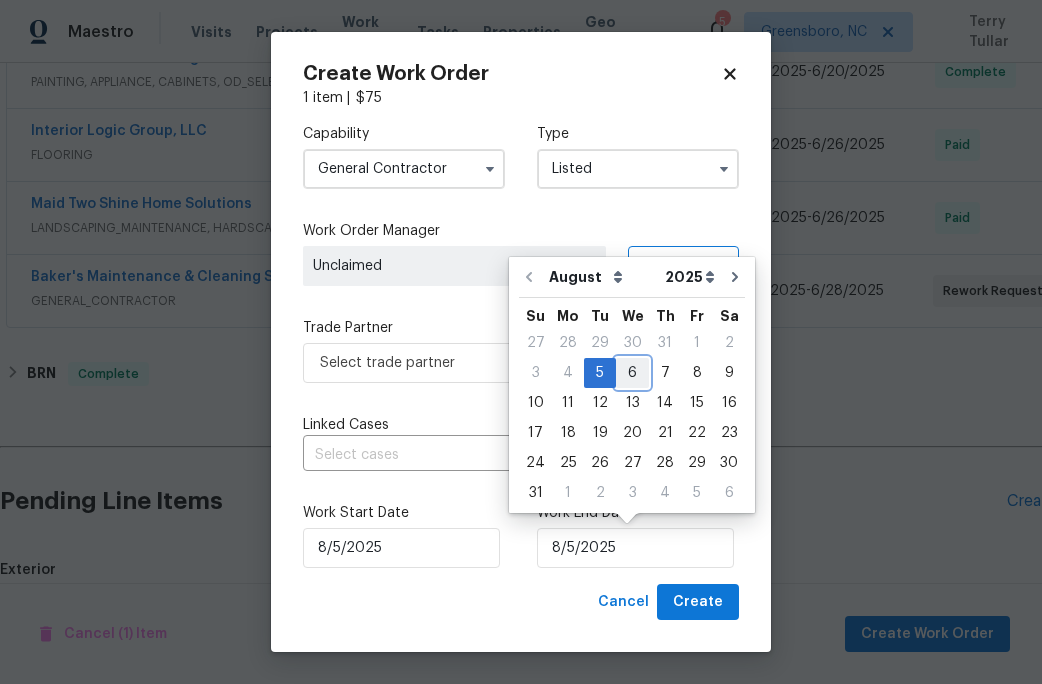 click on "6" at bounding box center (632, 373) 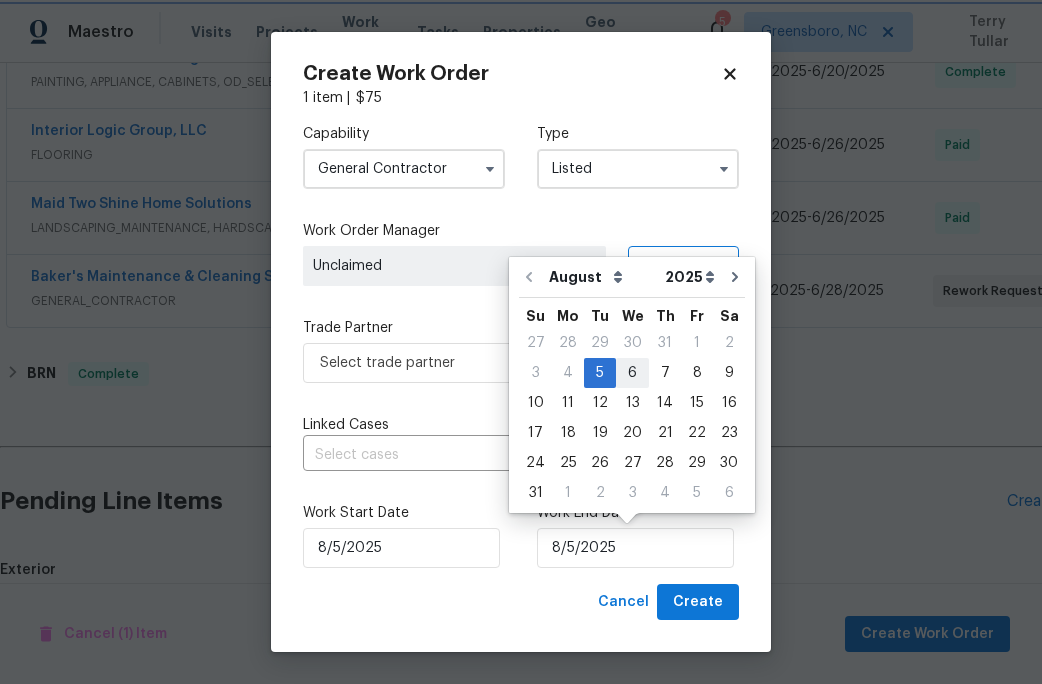type on "8/6/2025" 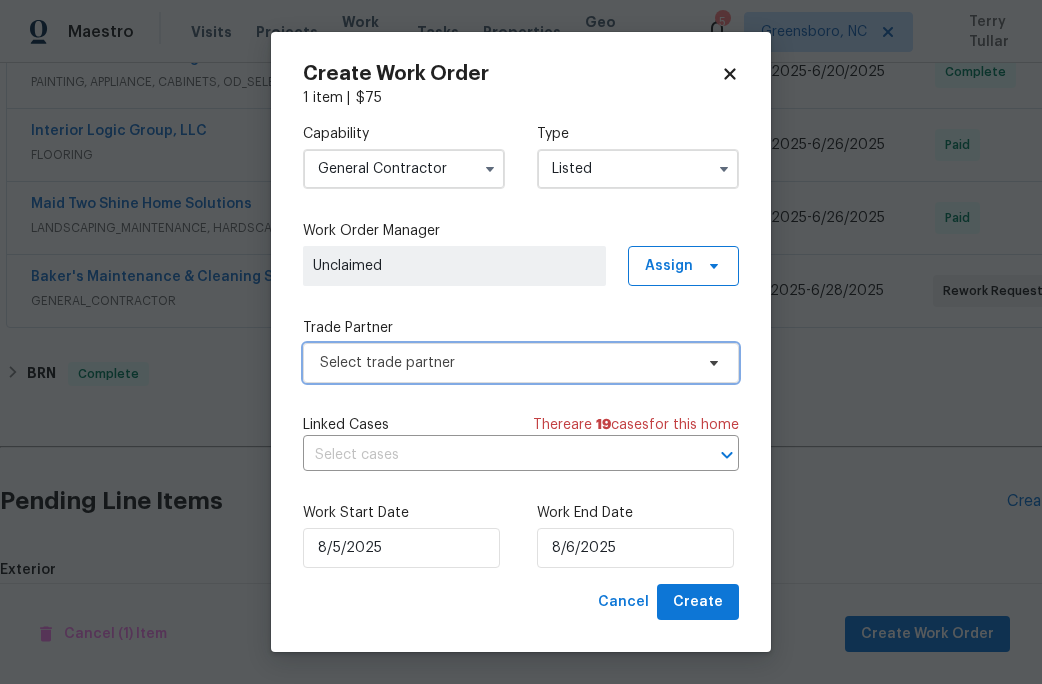 click on "Select trade partner" at bounding box center [521, 363] 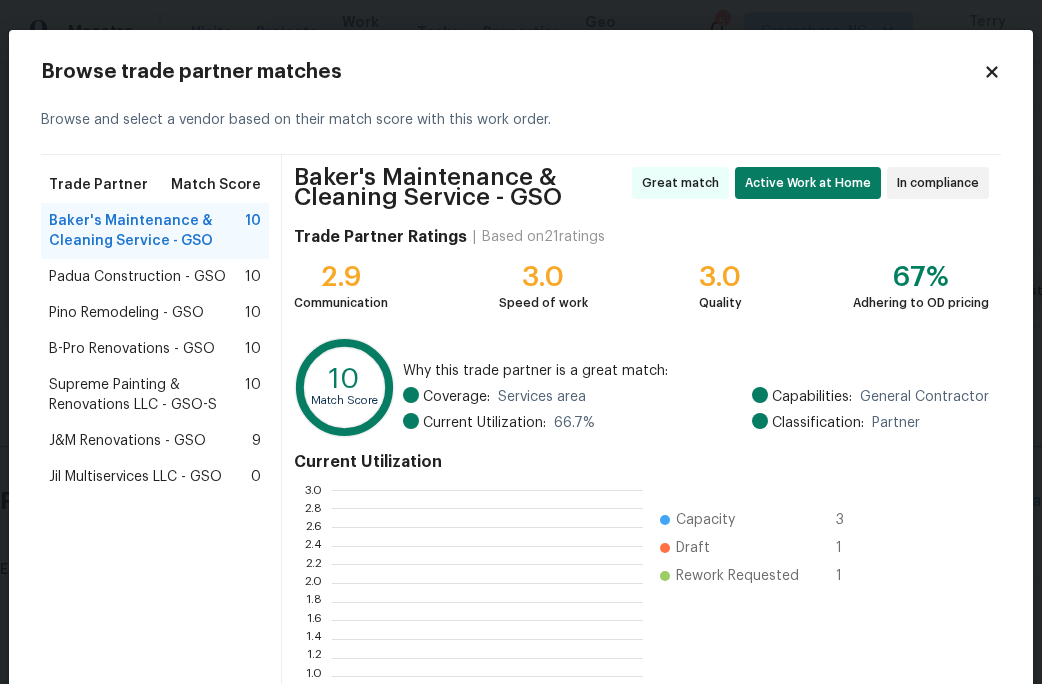 scroll, scrollTop: 2, scrollLeft: 1, axis: both 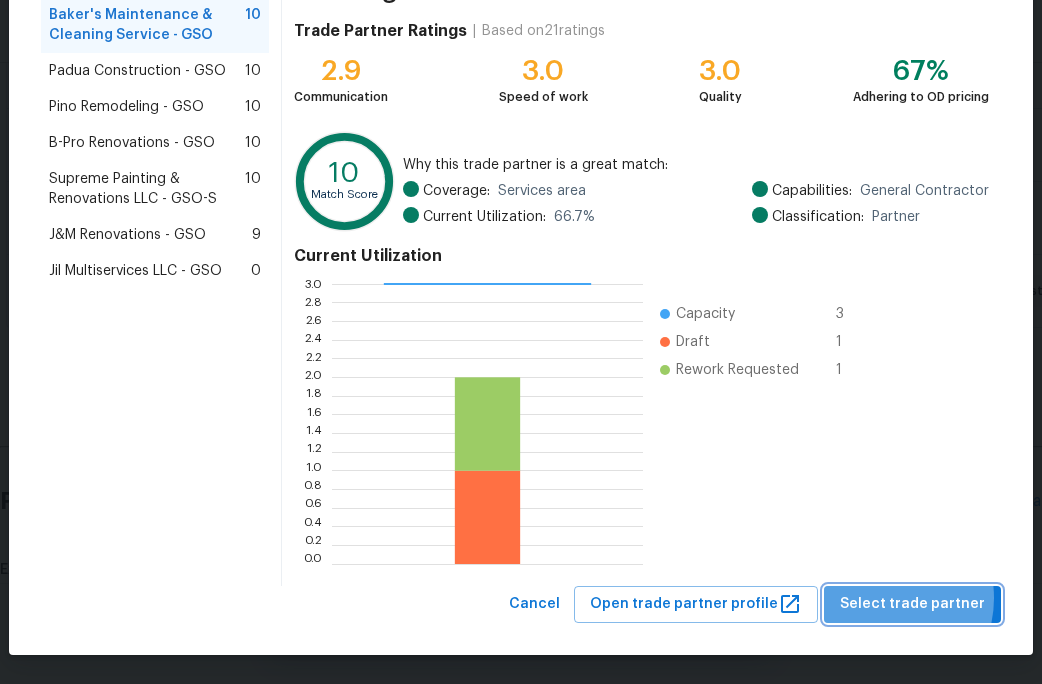 click on "Select trade partner" at bounding box center [912, 604] 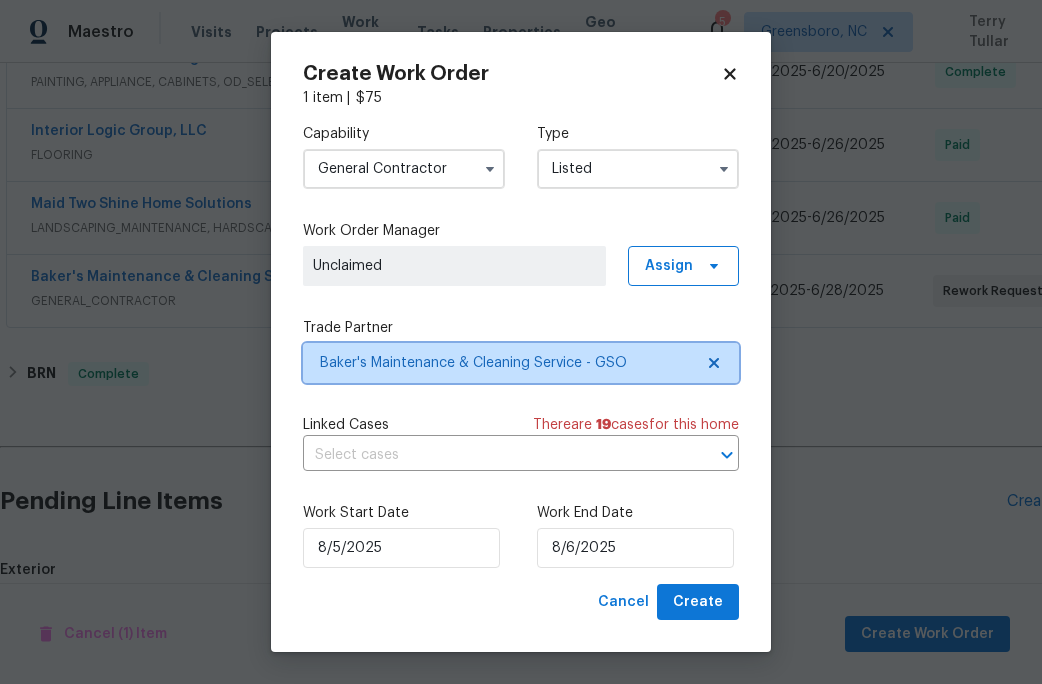 scroll, scrollTop: 0, scrollLeft: 0, axis: both 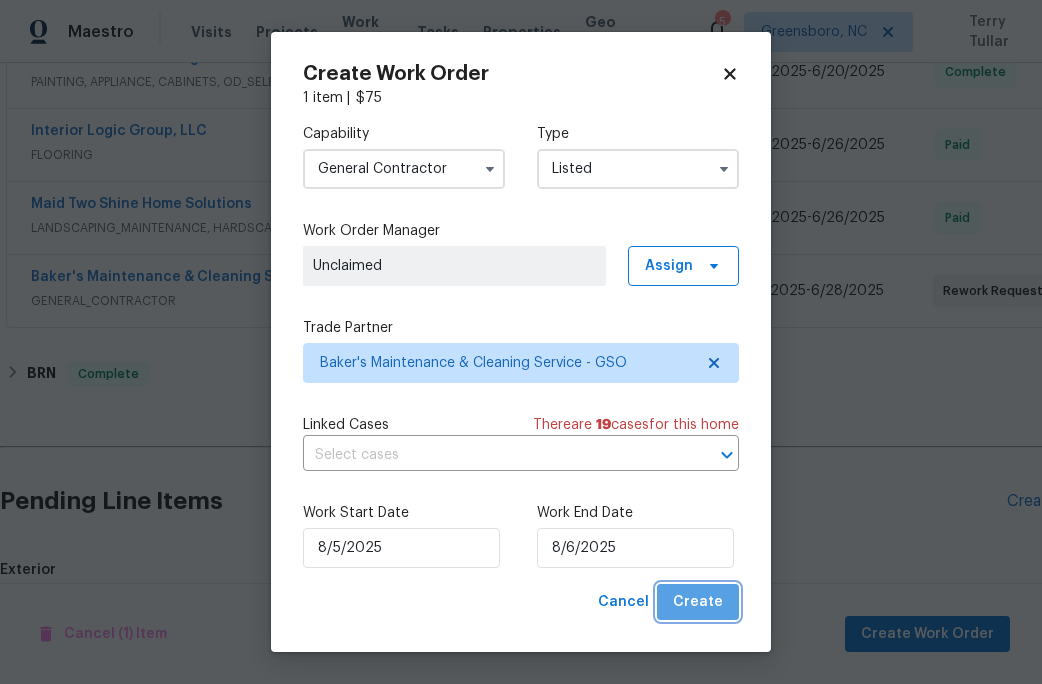 click on "Create" at bounding box center [698, 602] 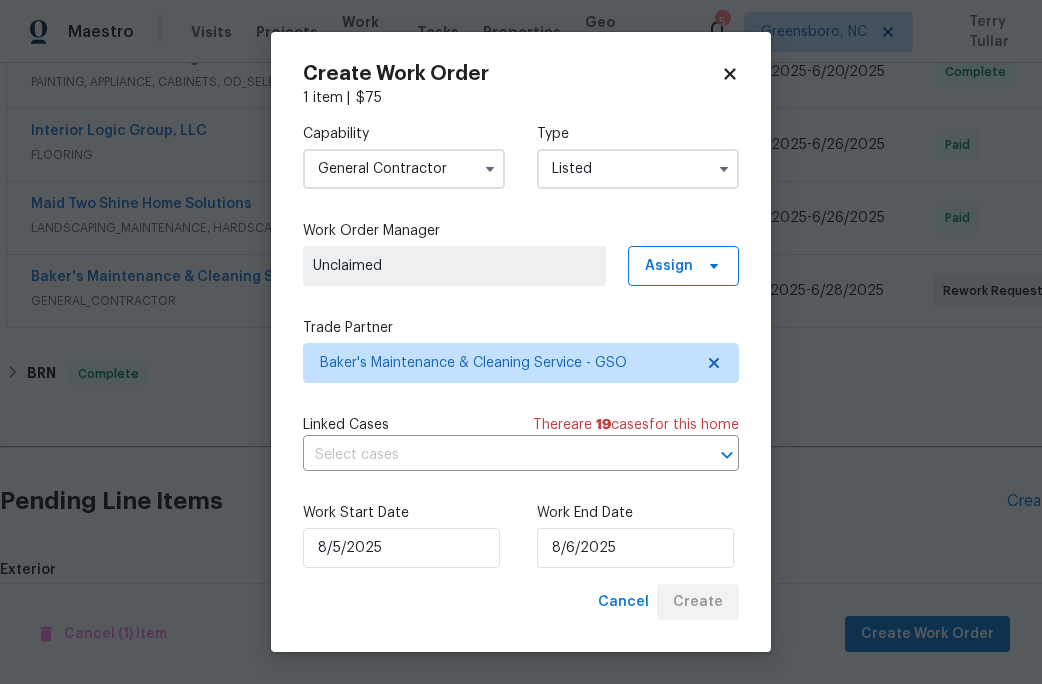 checkbox on "false" 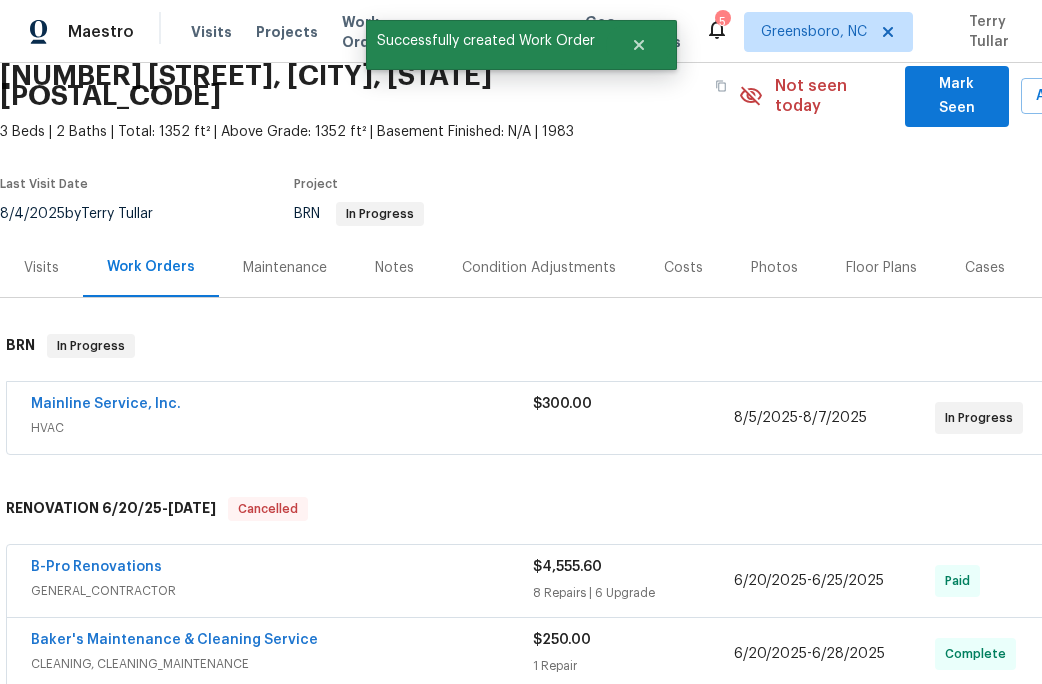 scroll, scrollTop: 87, scrollLeft: 0, axis: vertical 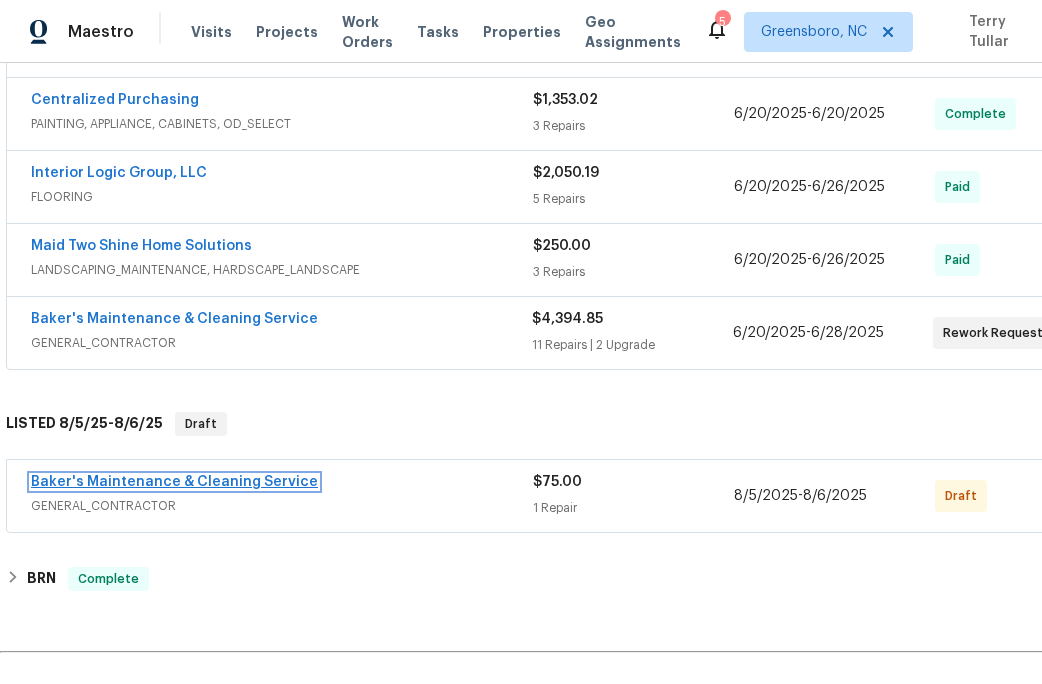 click on "Baker's Maintenance & Cleaning Service" at bounding box center (174, 482) 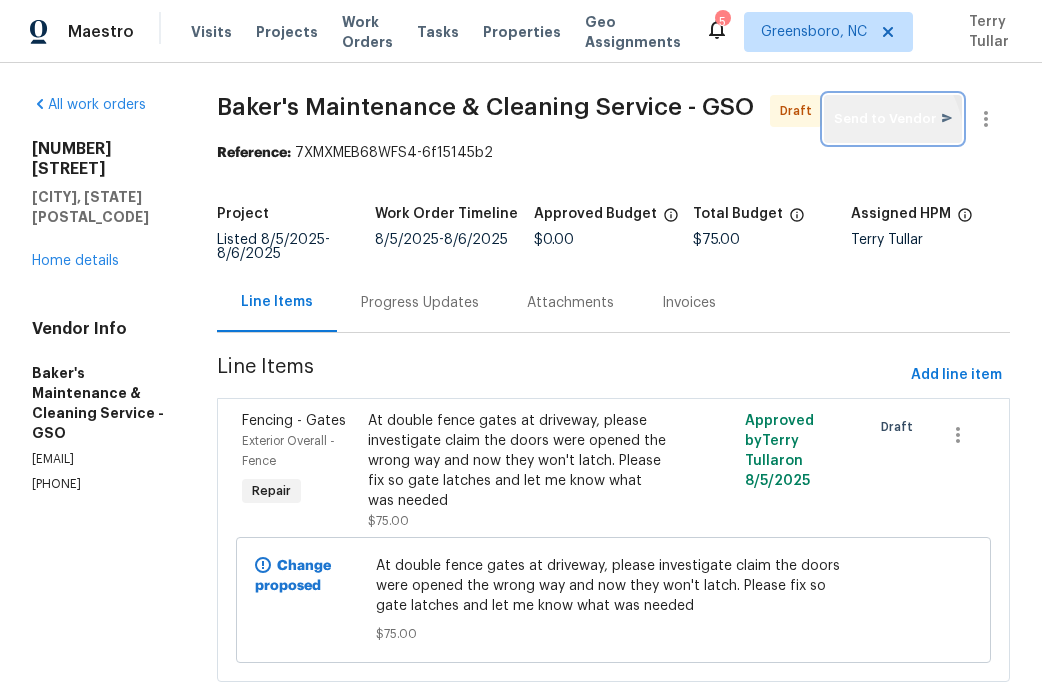 click on "Send to Vendor" at bounding box center (893, 119) 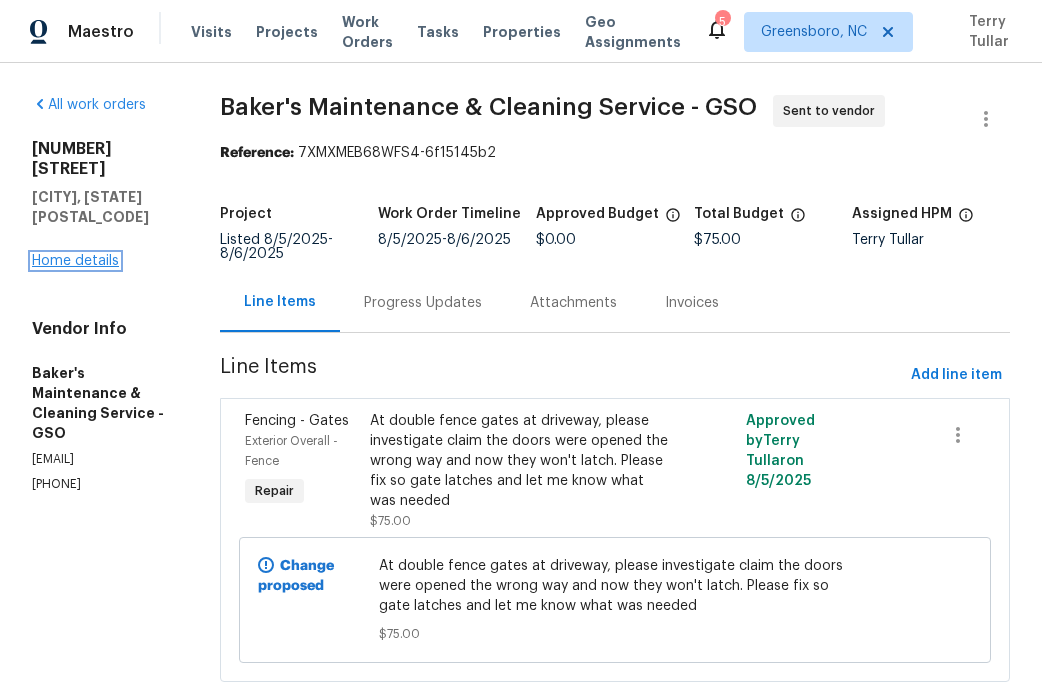 click on "Home details" at bounding box center [75, 261] 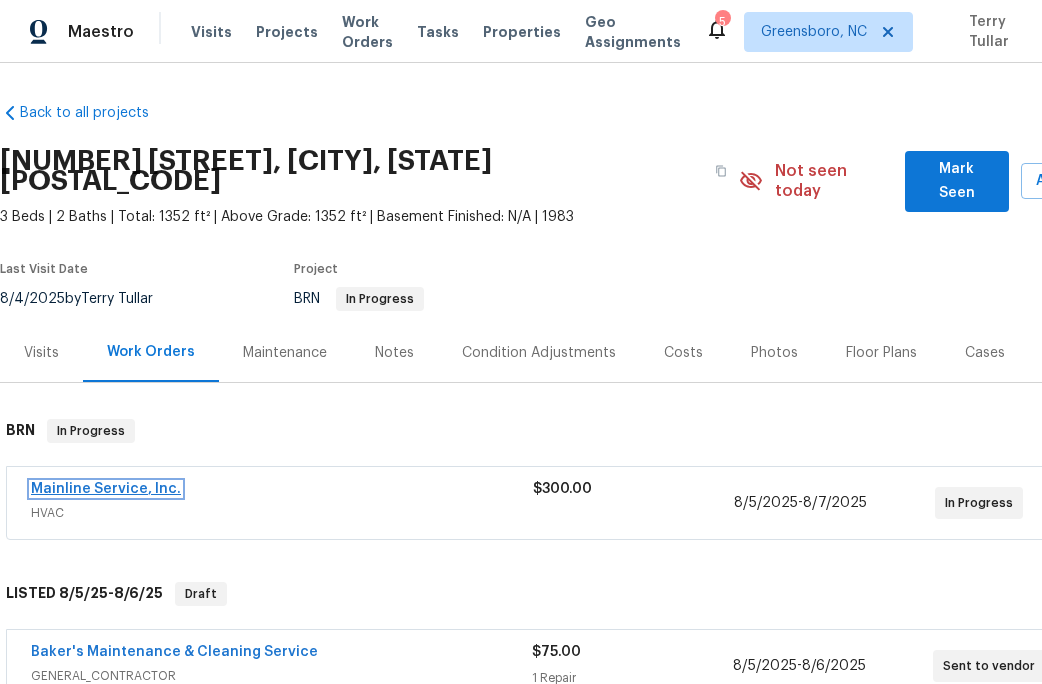 click on "Mainline Service, Inc." at bounding box center (106, 489) 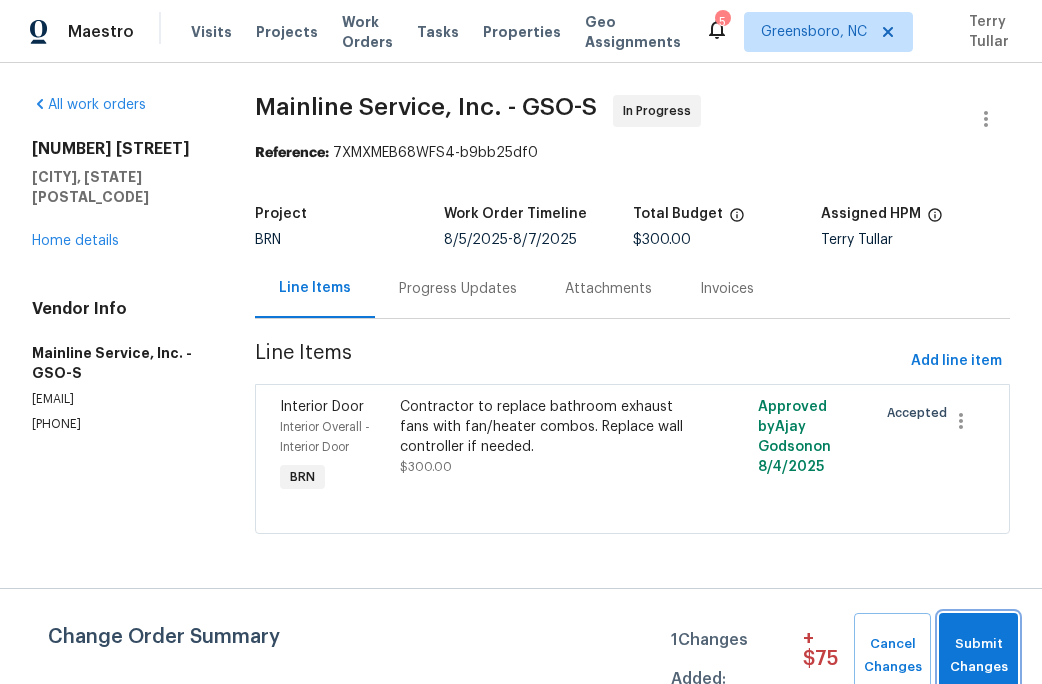 click on "Submit Changes" at bounding box center (978, 656) 